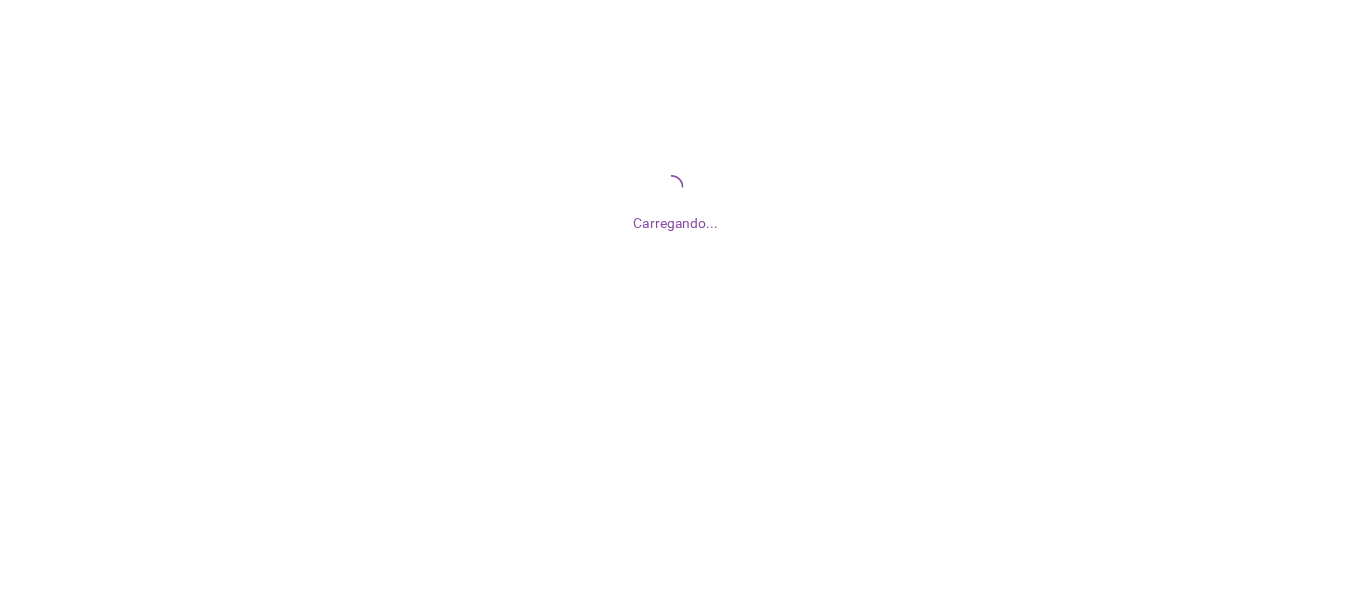 scroll, scrollTop: 0, scrollLeft: 0, axis: both 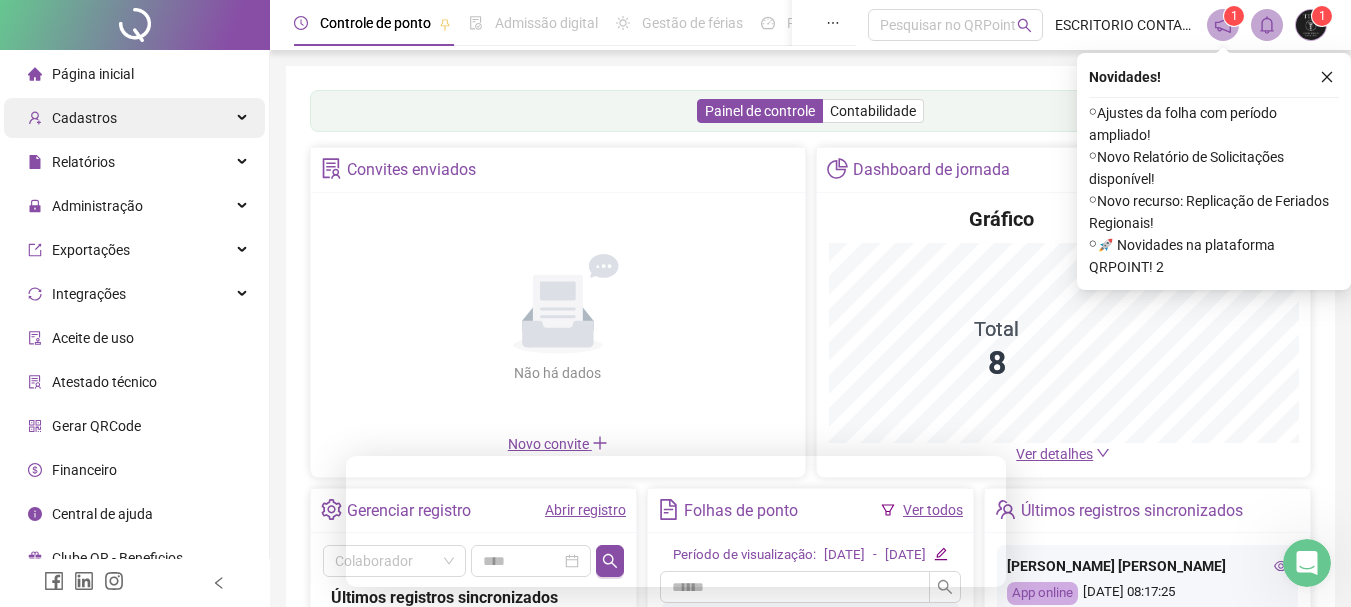 click on "Cadastros" at bounding box center (84, 118) 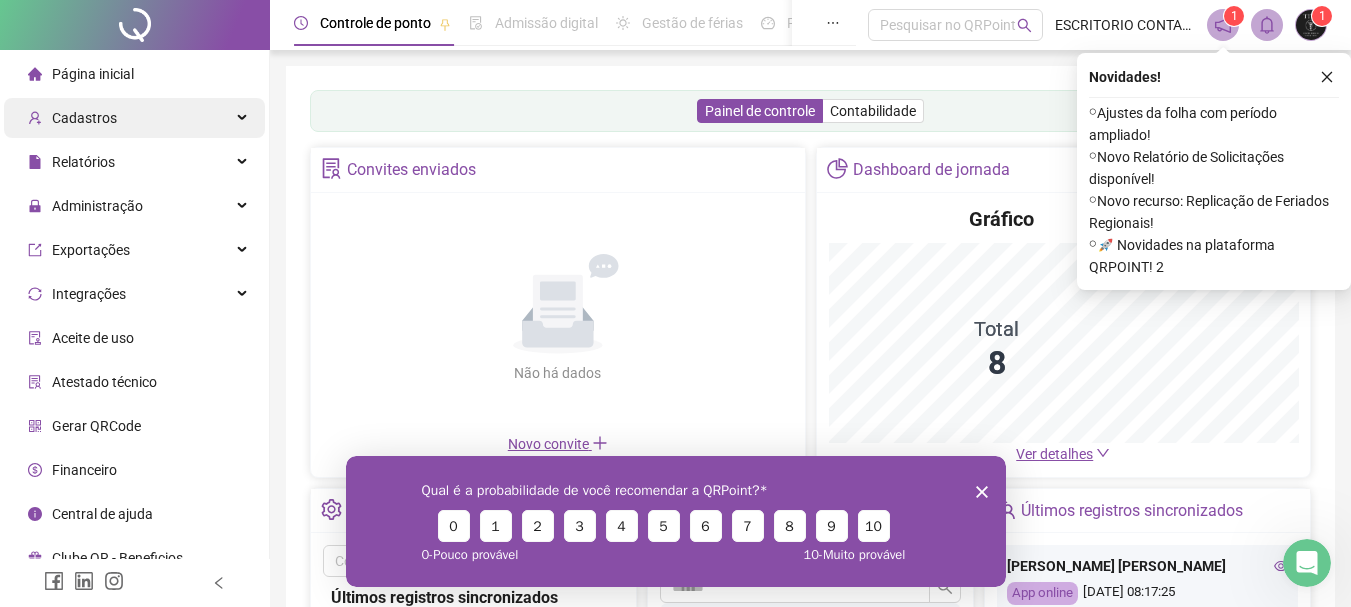 scroll, scrollTop: 0, scrollLeft: 0, axis: both 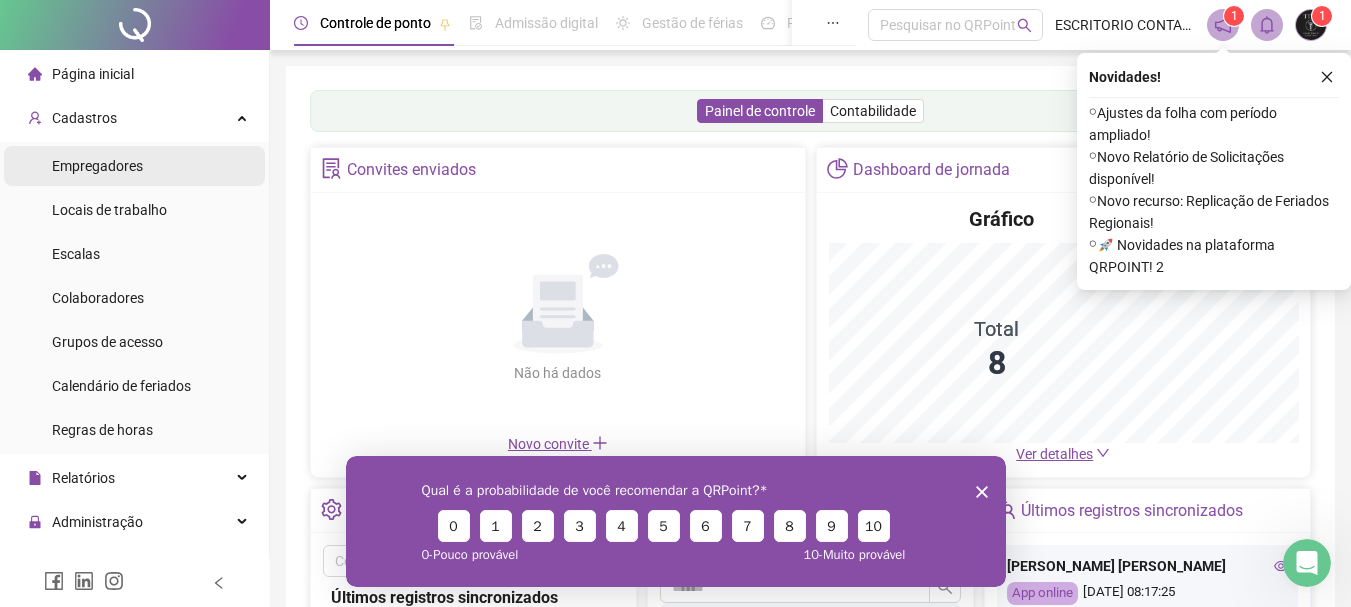 click on "Empregadores" at bounding box center (97, 166) 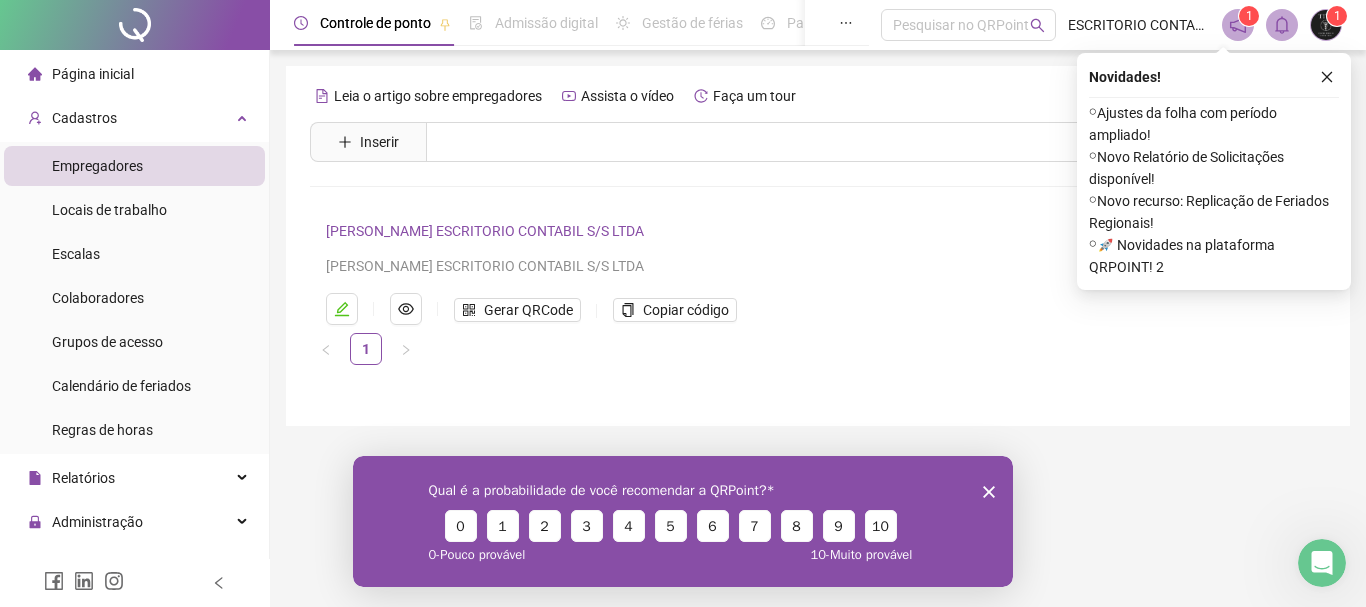 click 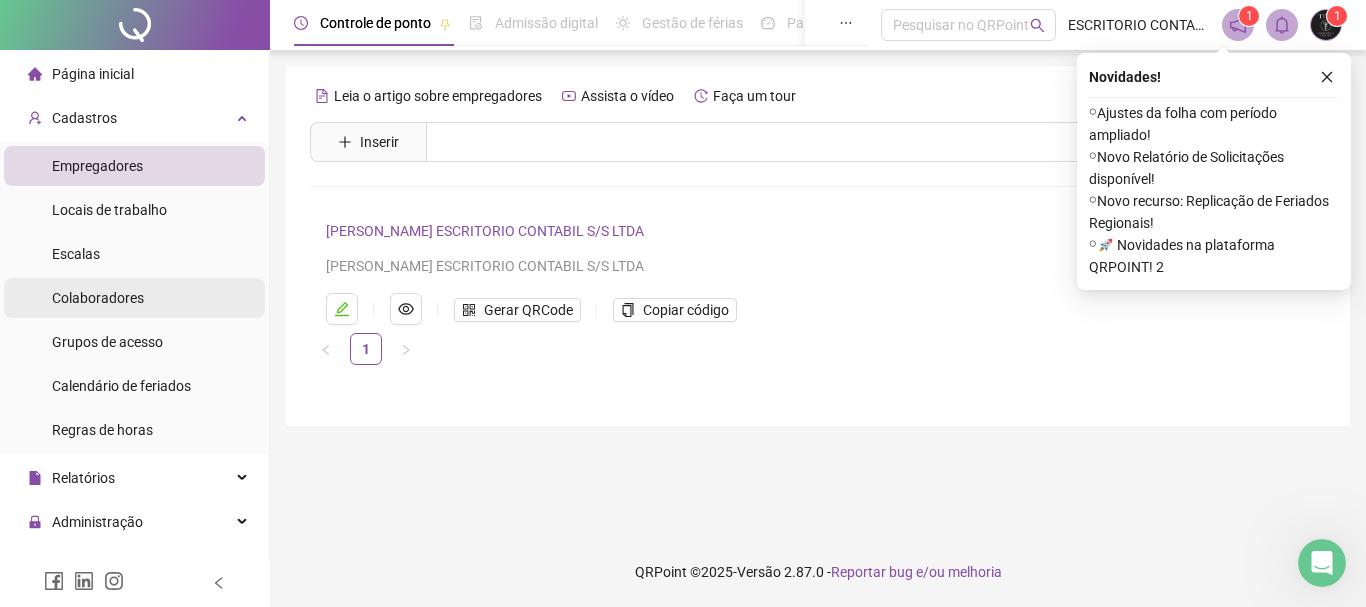 click on "Colaboradores" at bounding box center [98, 298] 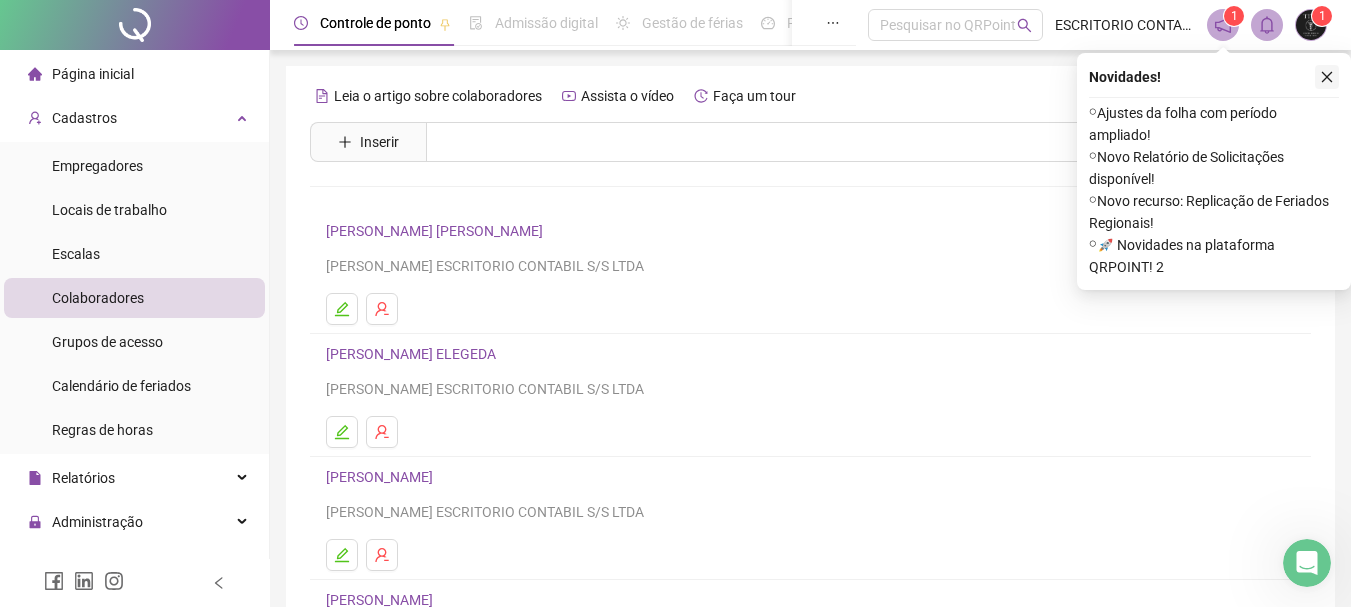 click 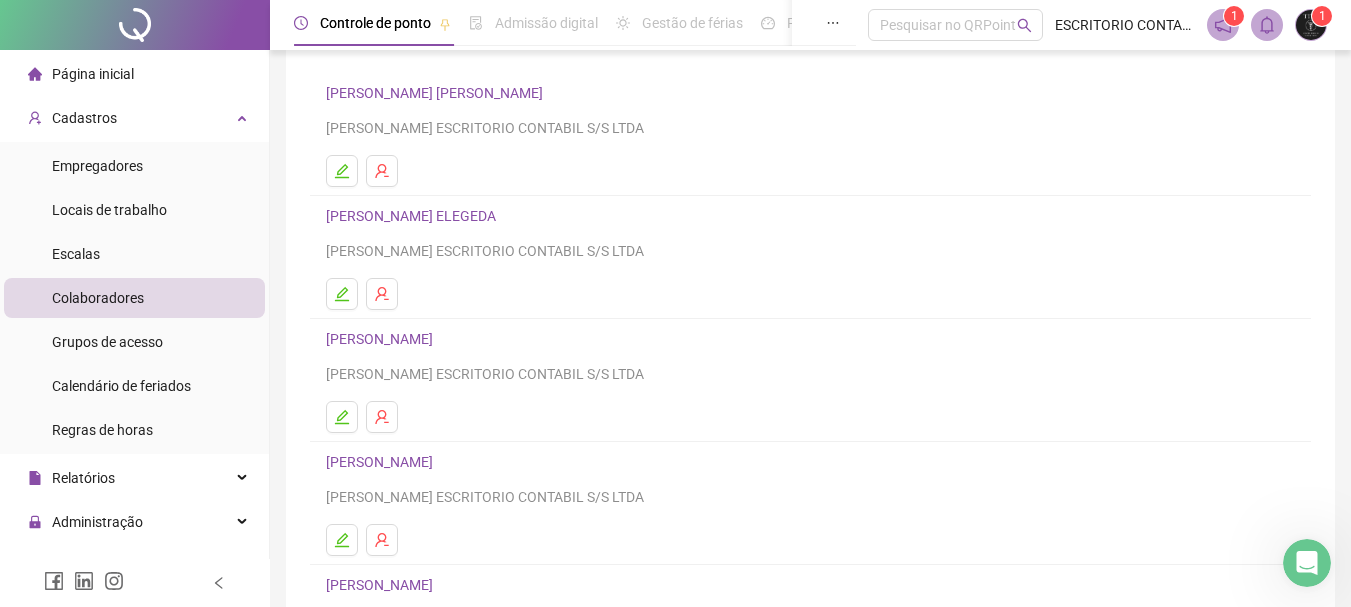 scroll, scrollTop: 360, scrollLeft: 0, axis: vertical 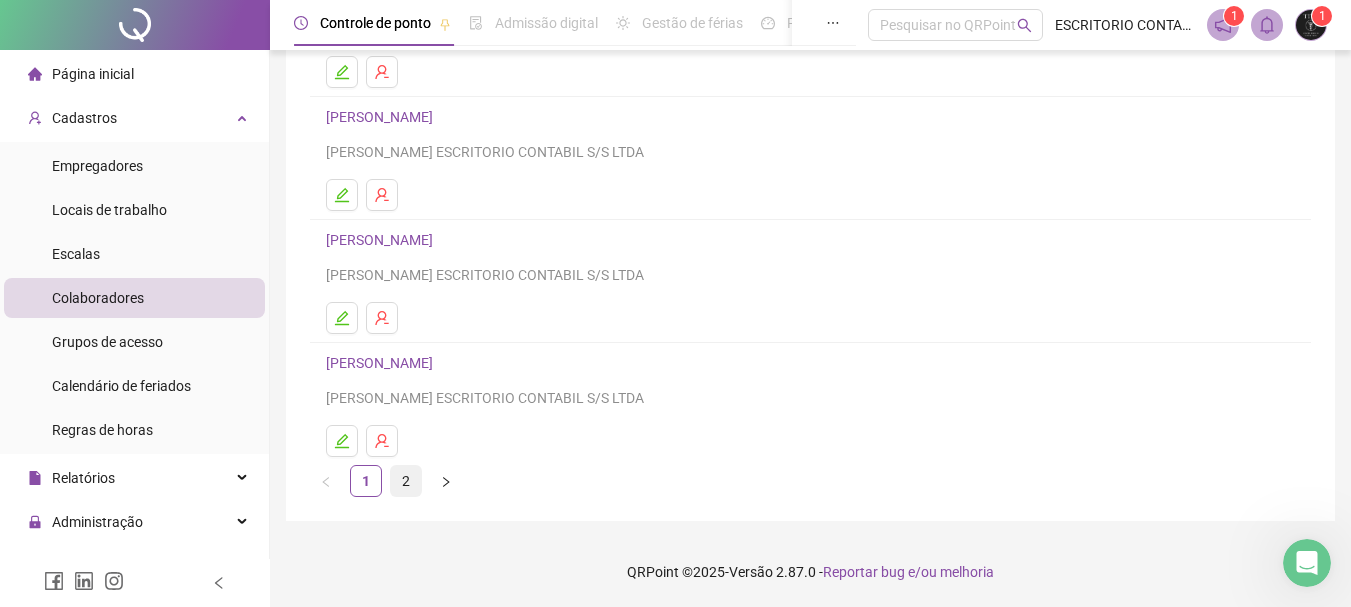 click on "2" at bounding box center [406, 481] 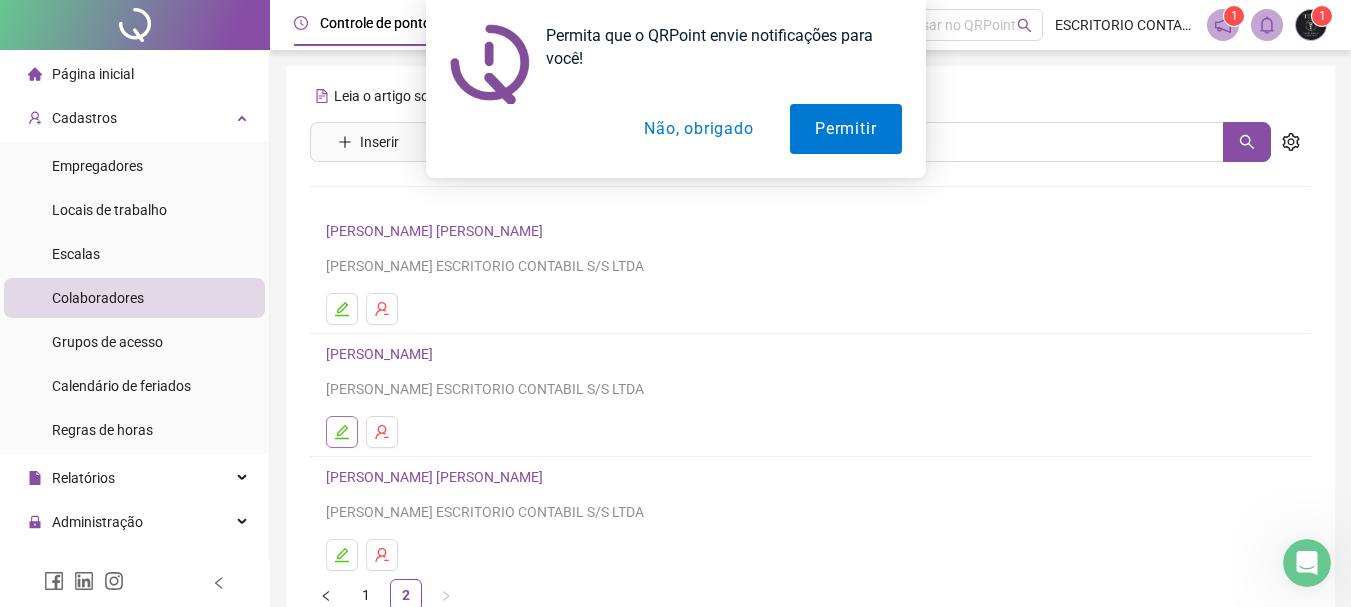 click 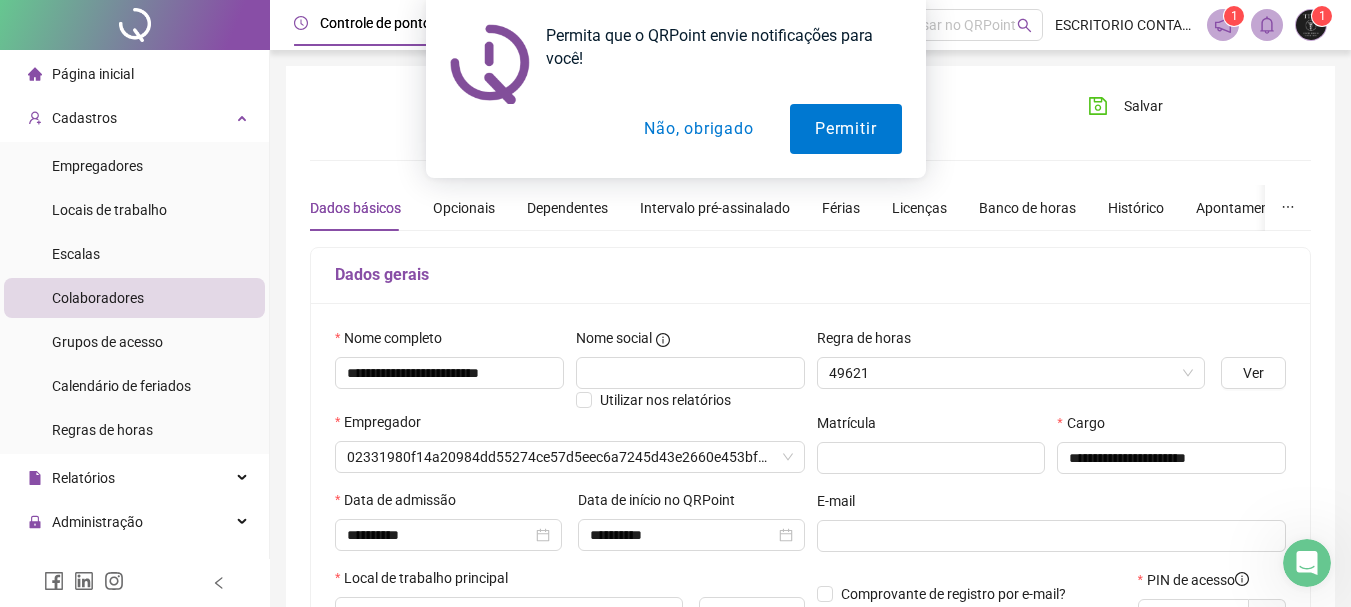 type on "**********" 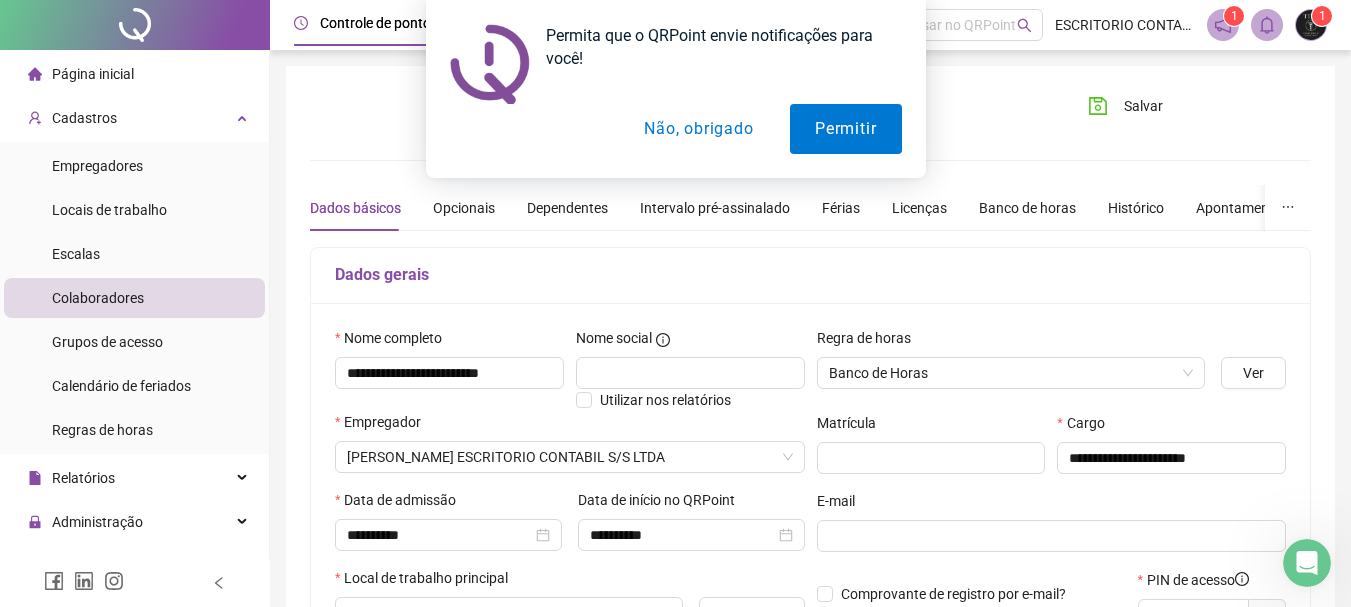 click on "Não, obrigado" at bounding box center [698, 129] 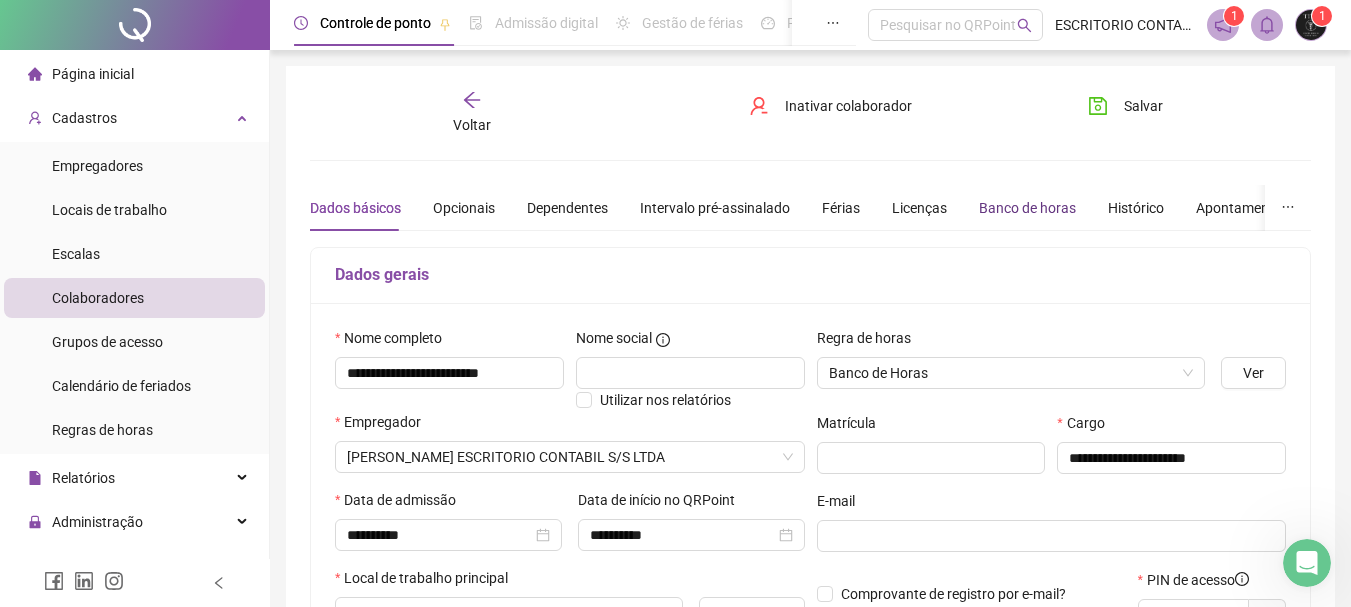 click on "Banco de horas" at bounding box center (1027, 208) 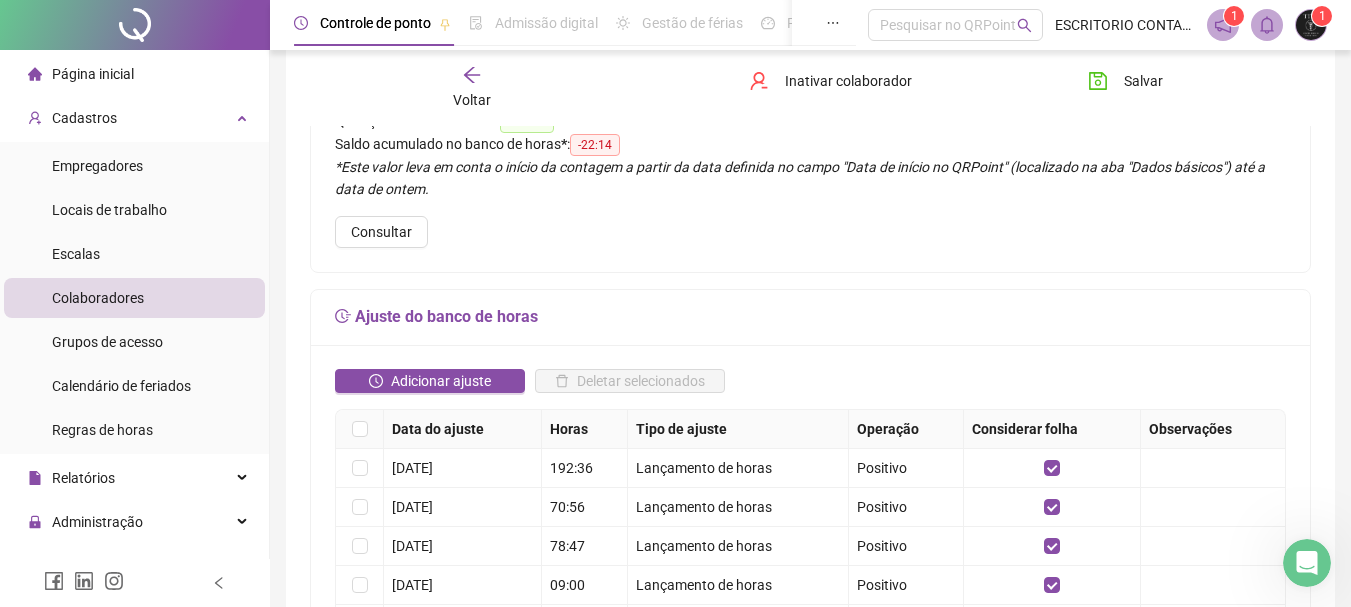 scroll, scrollTop: 200, scrollLeft: 0, axis: vertical 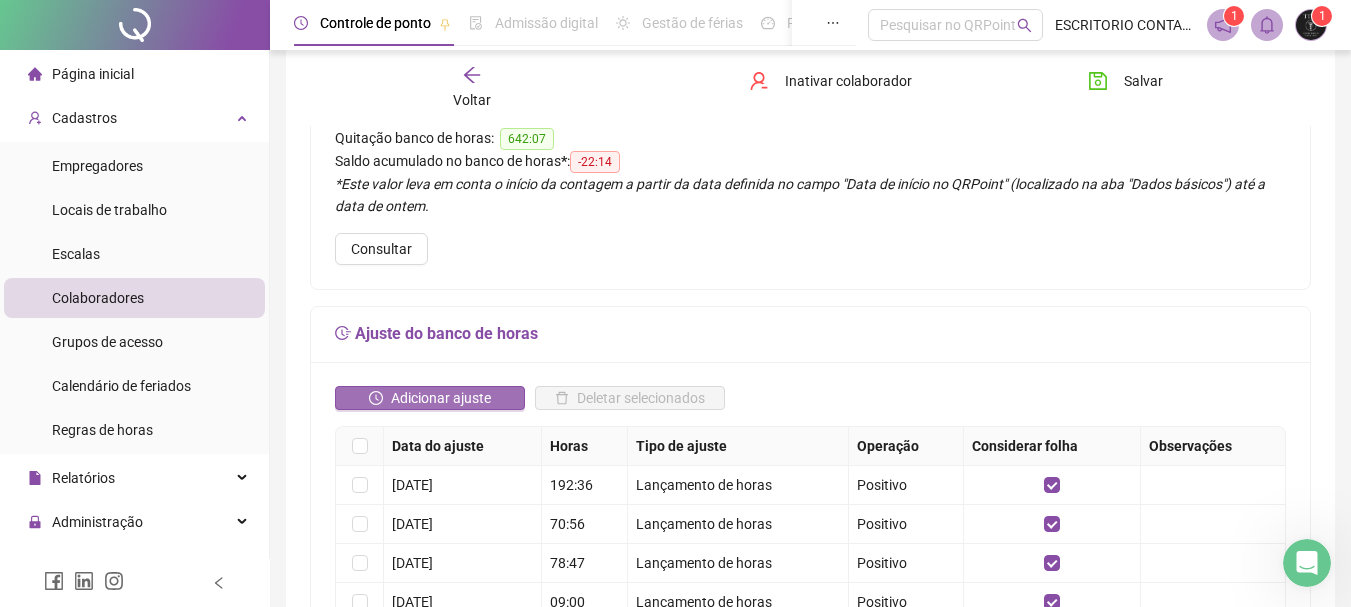 click on "Adicionar ajuste" at bounding box center (441, 398) 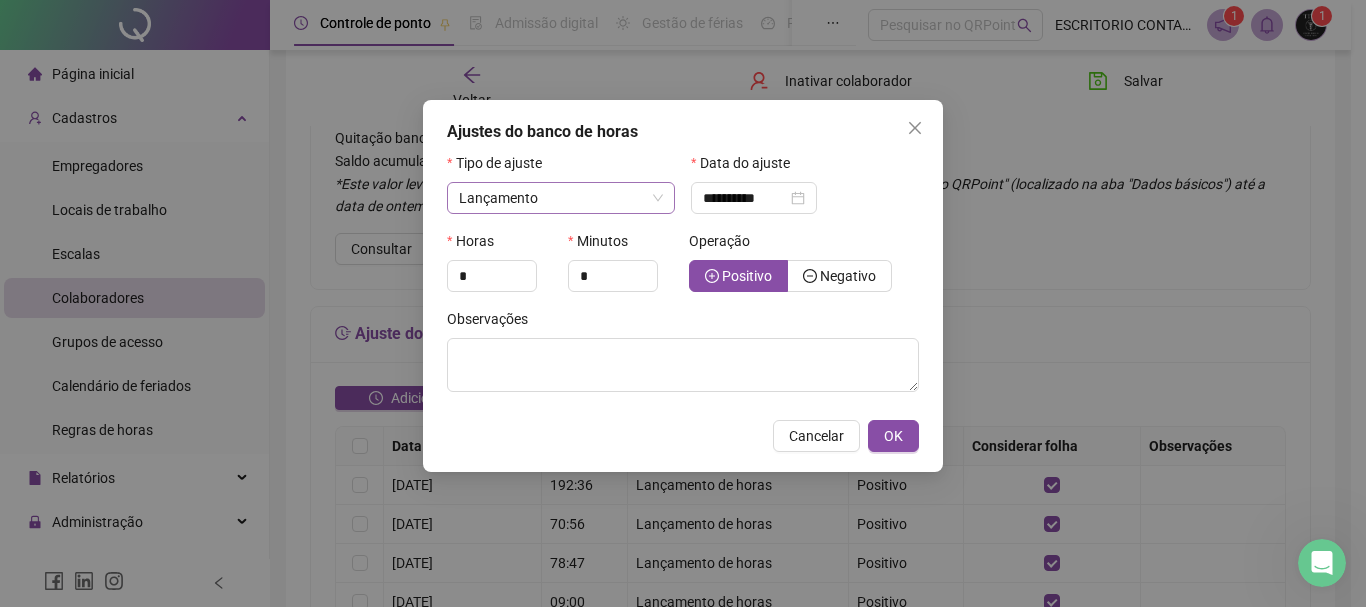 click on "Lançamento" at bounding box center (561, 198) 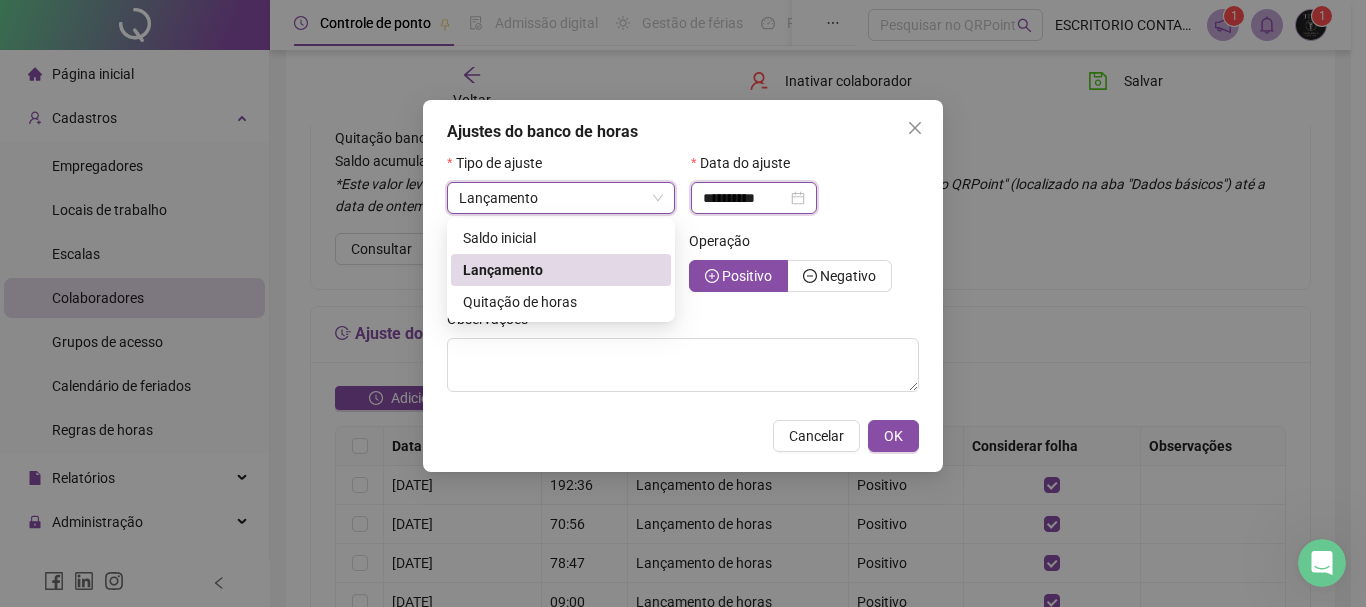 click on "**********" at bounding box center (745, 198) 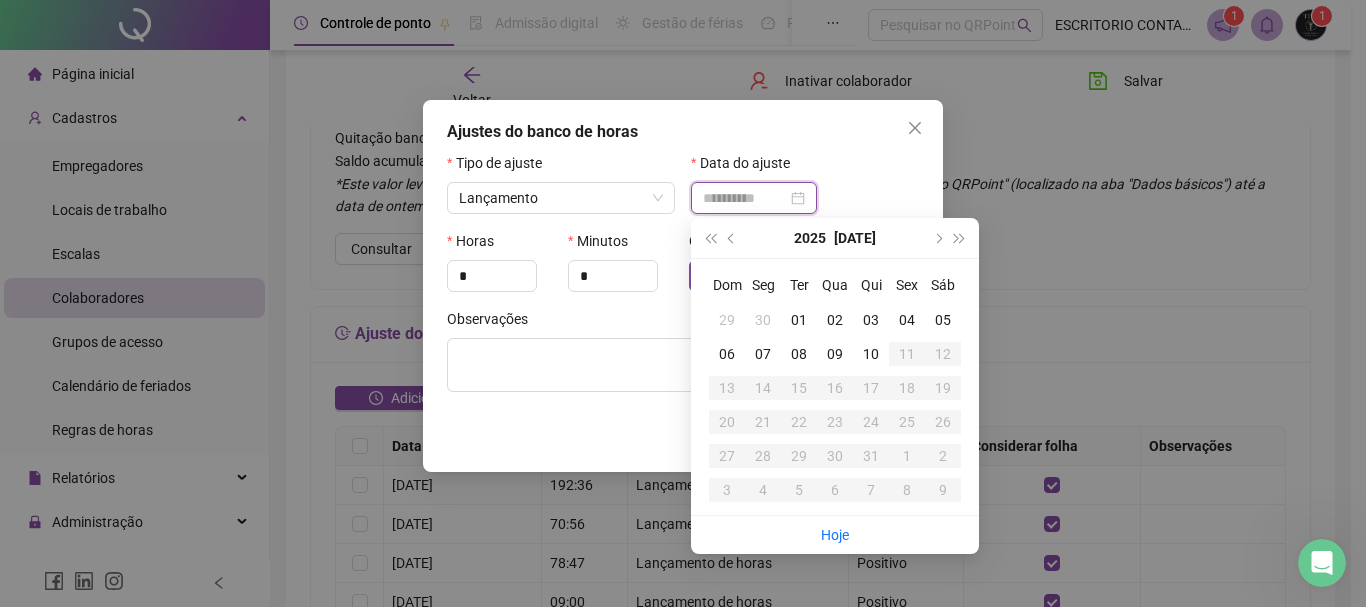 type on "**********" 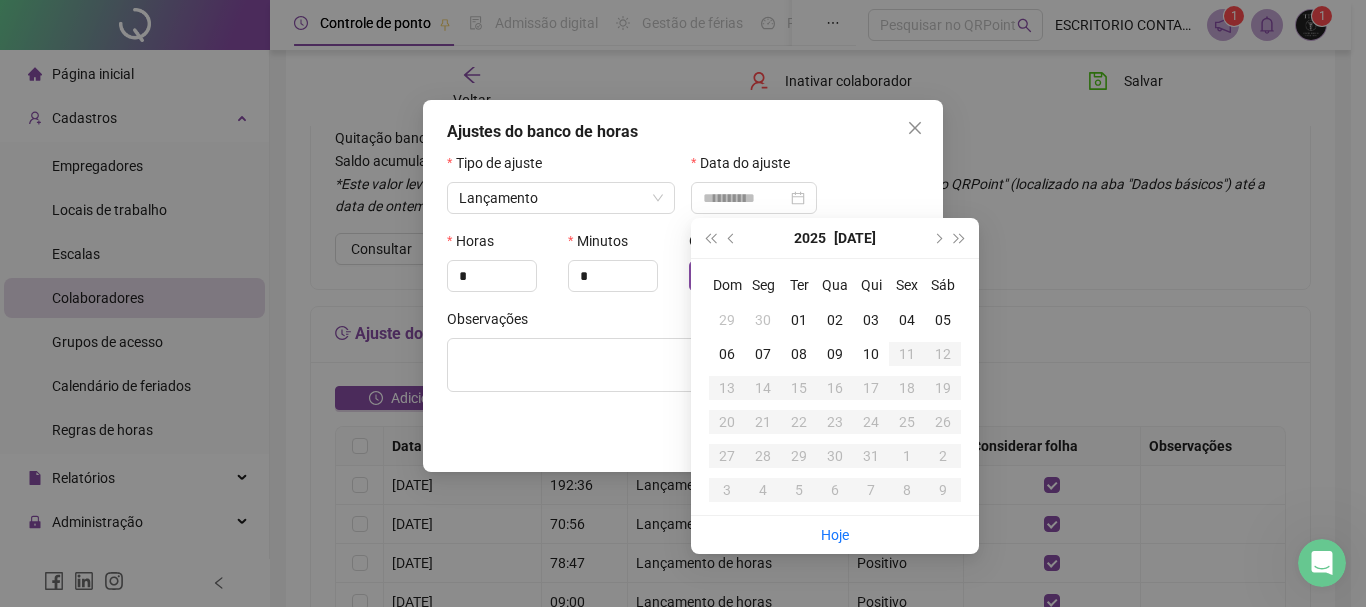 click on "09" at bounding box center (835, 354) 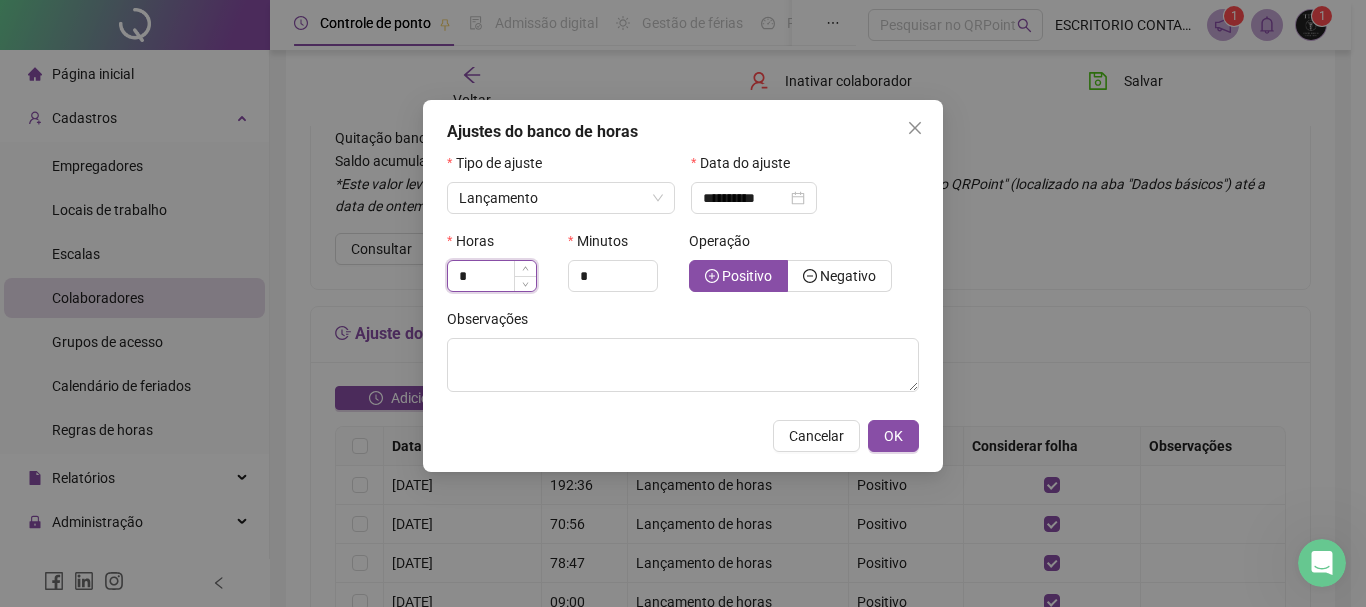click on "*" at bounding box center (492, 276) 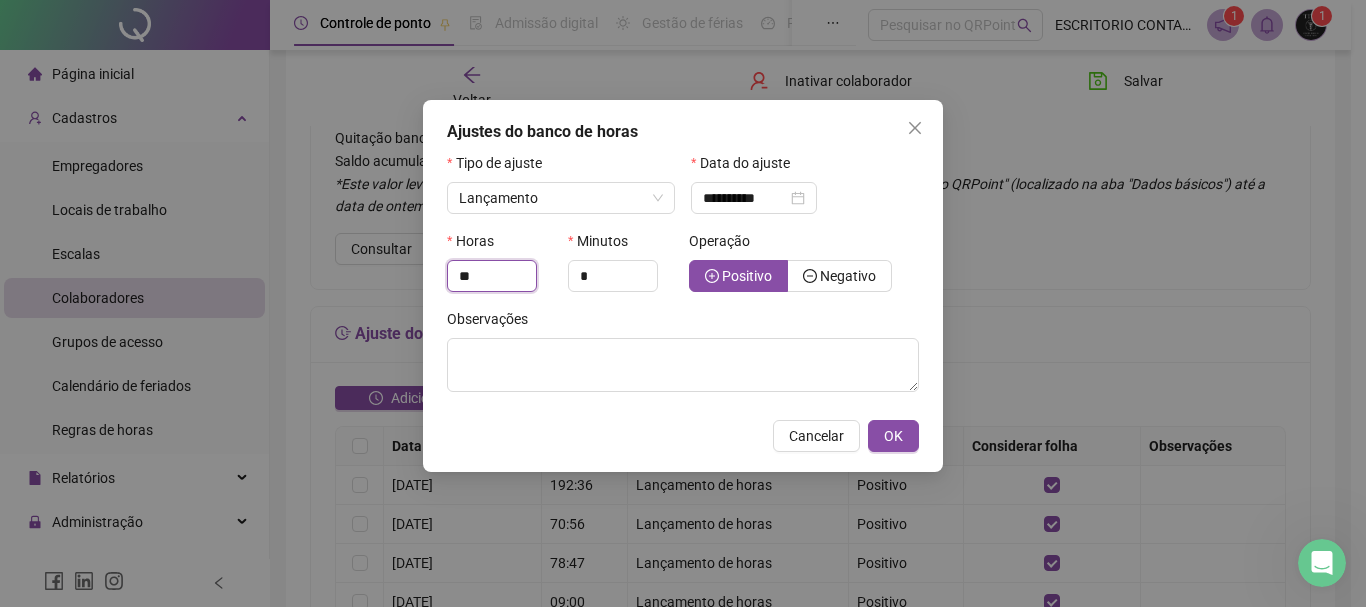 type on "**" 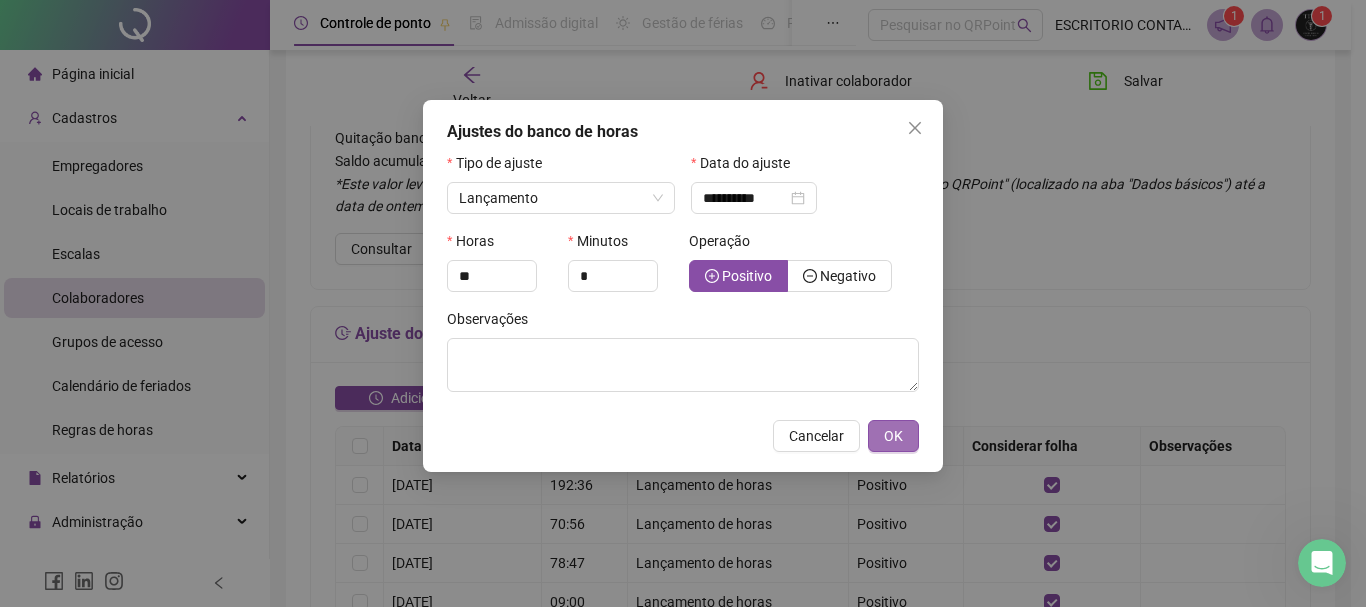 click on "OK" at bounding box center [893, 436] 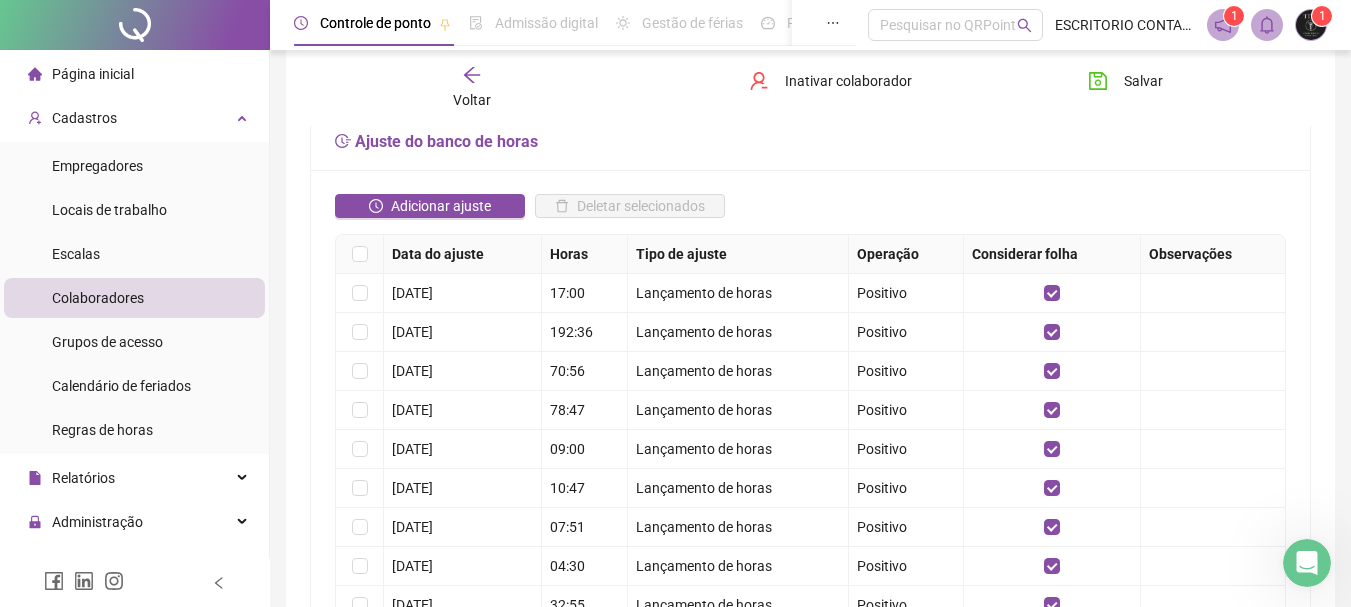 scroll, scrollTop: 400, scrollLeft: 0, axis: vertical 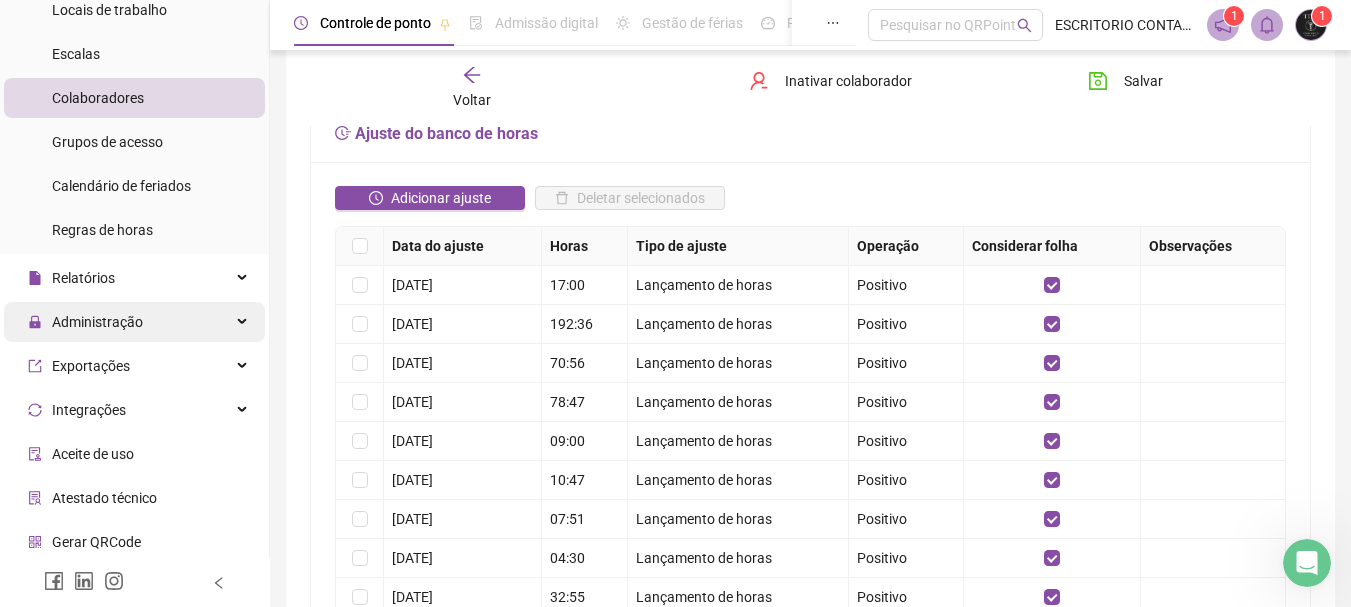 click on "Administração" at bounding box center [134, 322] 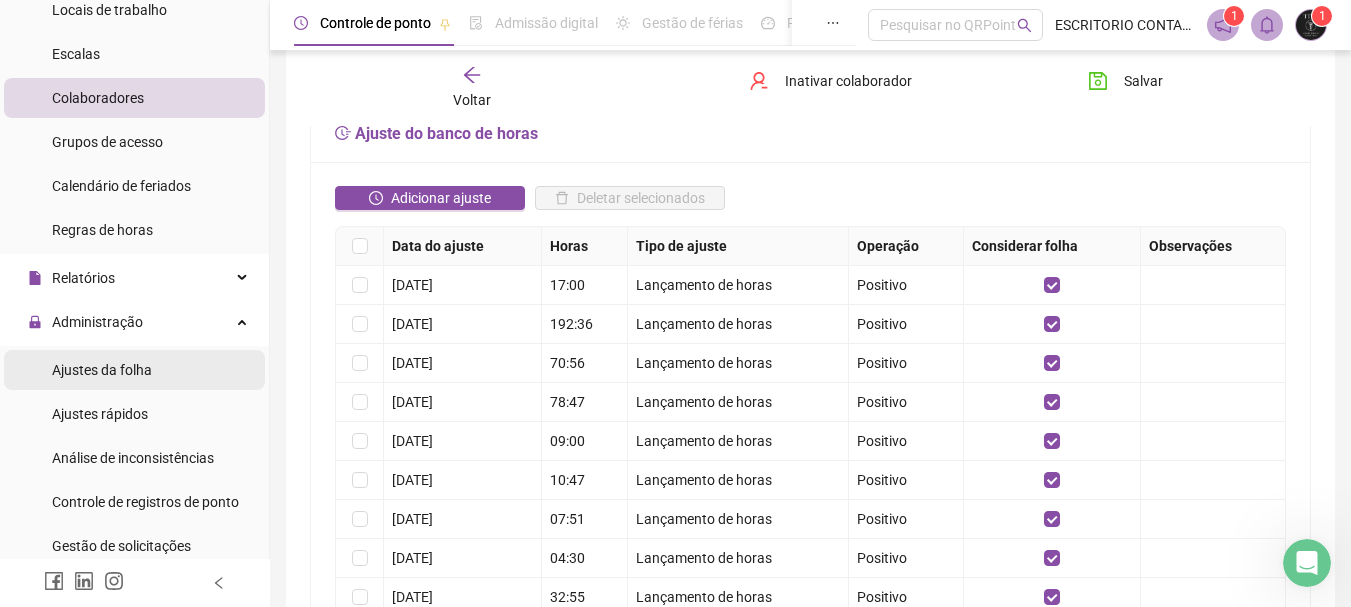 click on "Ajustes da folha" at bounding box center [102, 370] 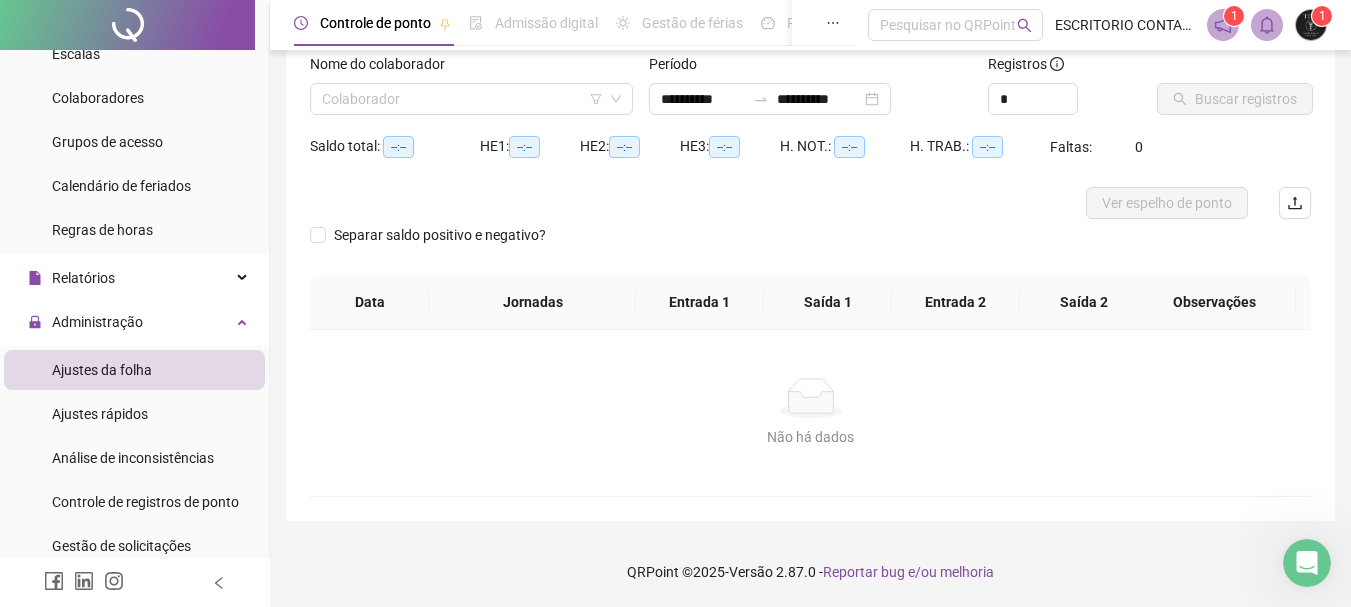 scroll, scrollTop: 131, scrollLeft: 0, axis: vertical 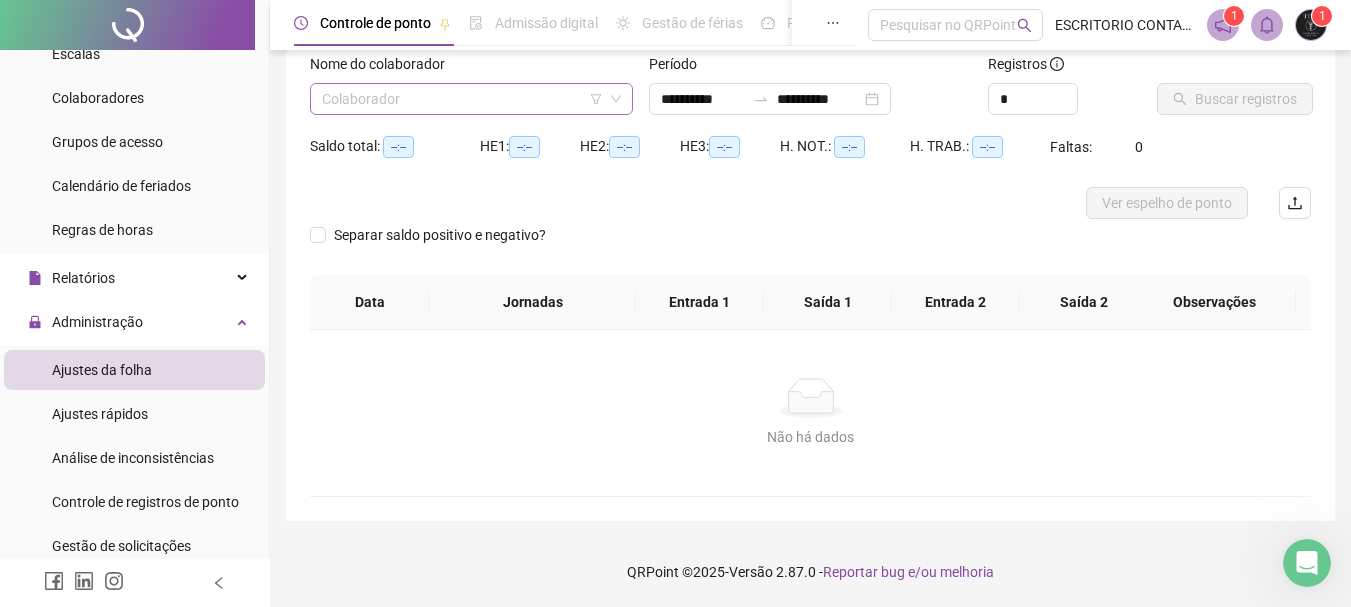 click at bounding box center (465, 99) 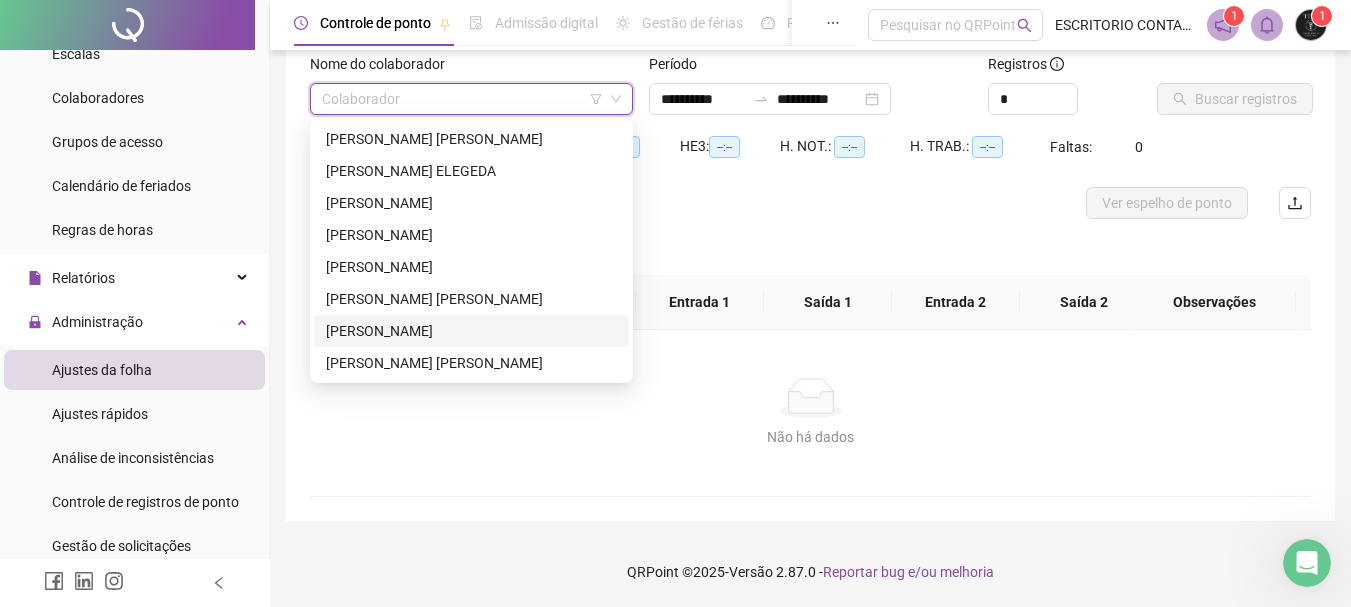 drag, startPoint x: 424, startPoint y: 331, endPoint x: 699, endPoint y: 275, distance: 280.6439 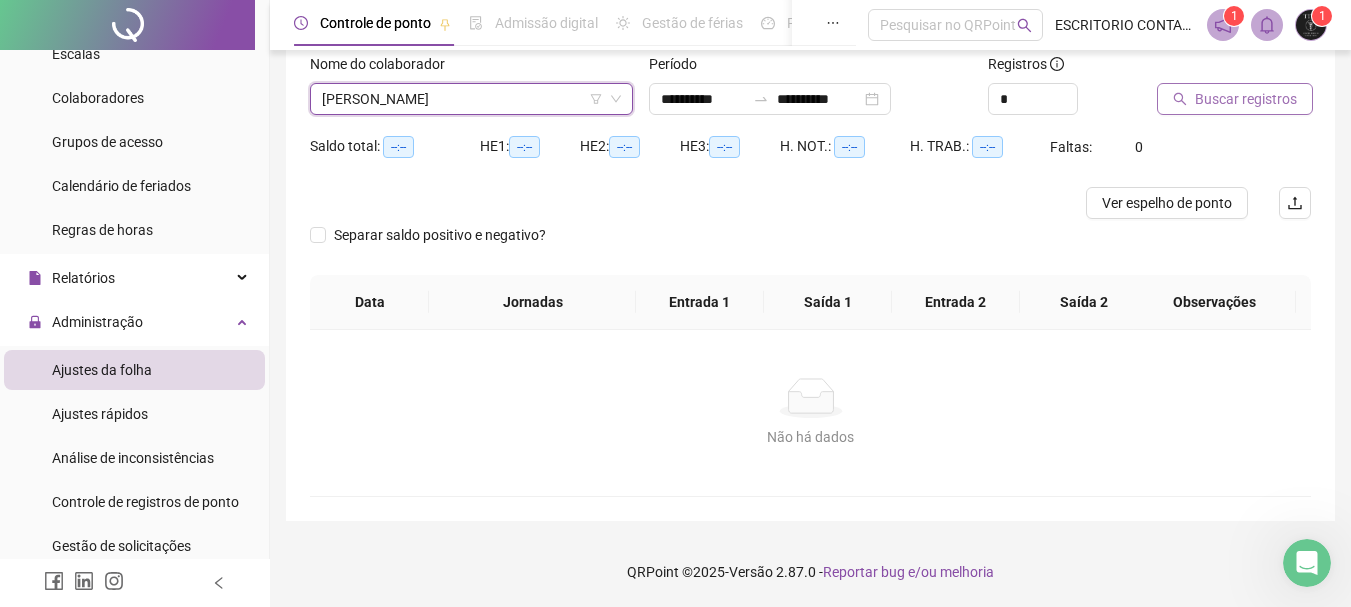 click on "Buscar registros" at bounding box center (1246, 99) 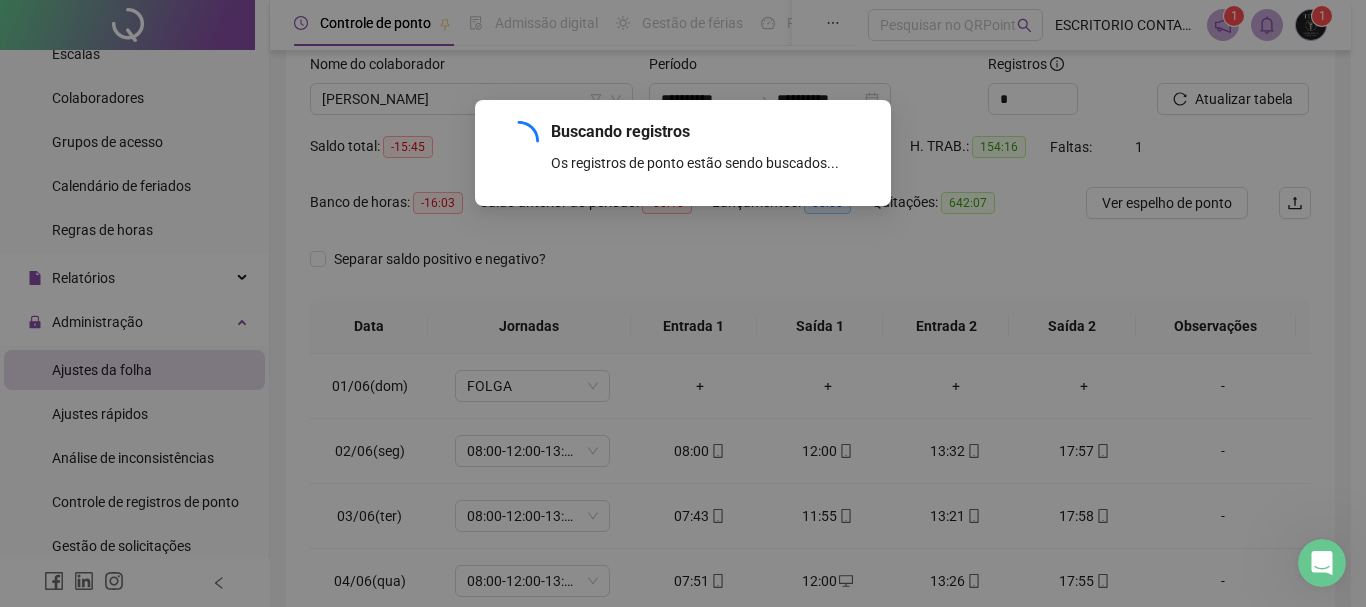 click on "Buscando registros Os registros de ponto estão sendo buscados... OK" at bounding box center [683, 303] 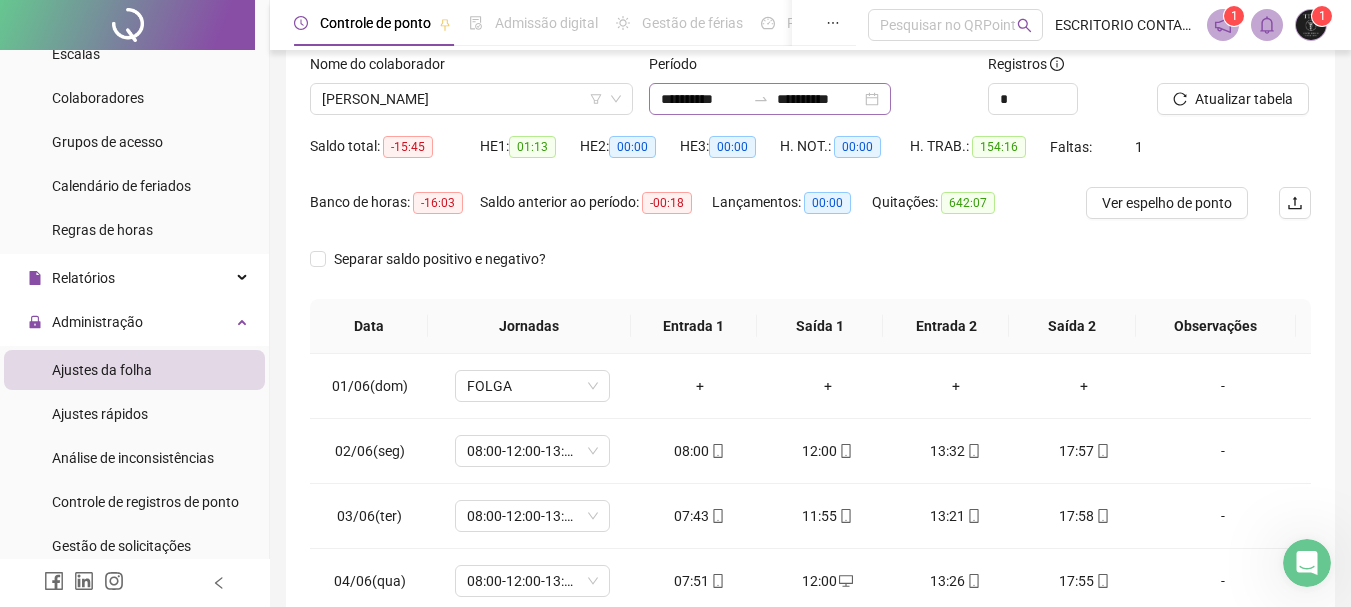 click on "**********" at bounding box center (770, 99) 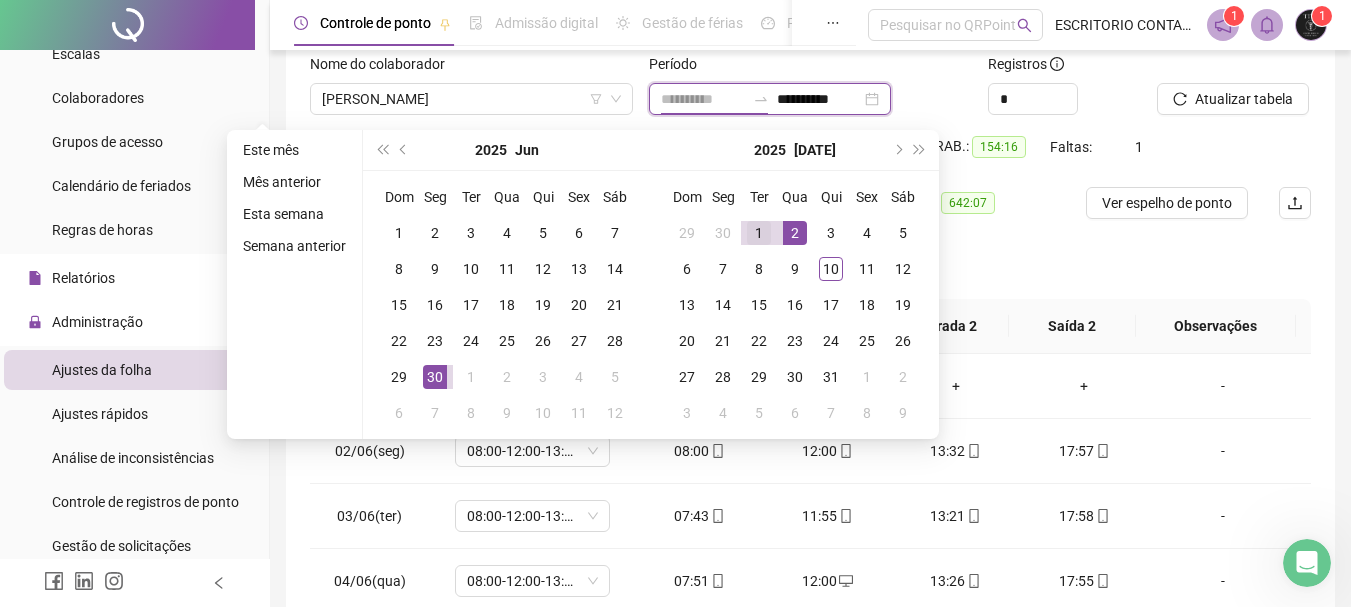 type on "**********" 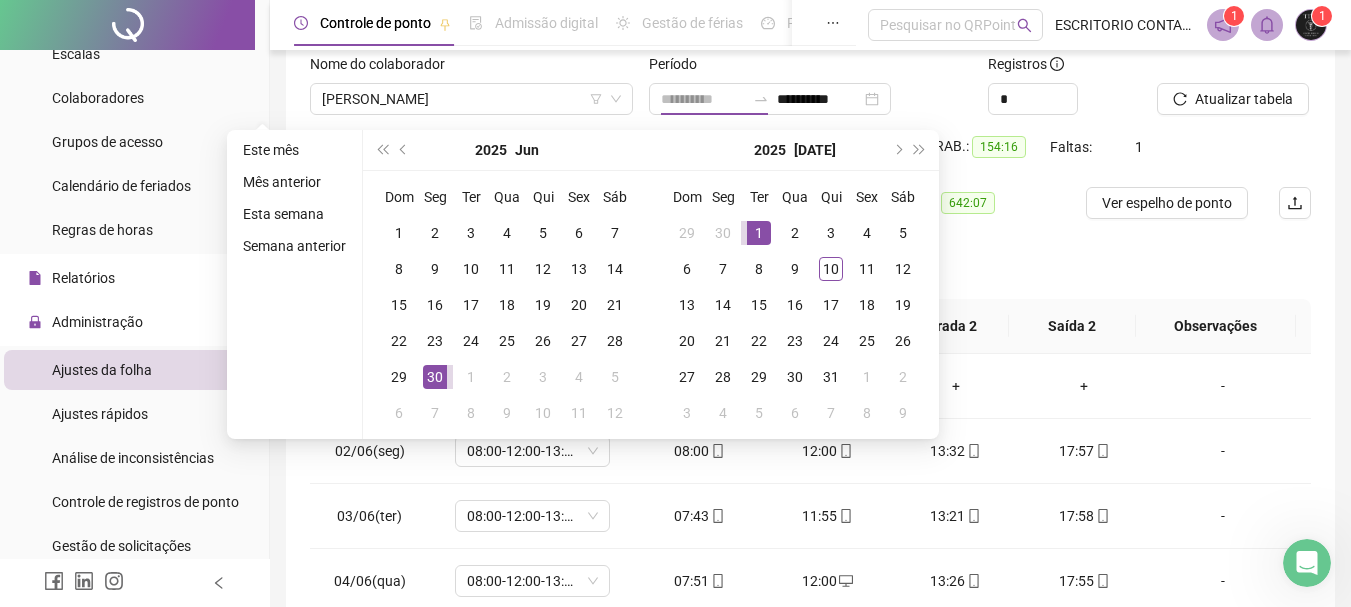 click on "1" at bounding box center (759, 233) 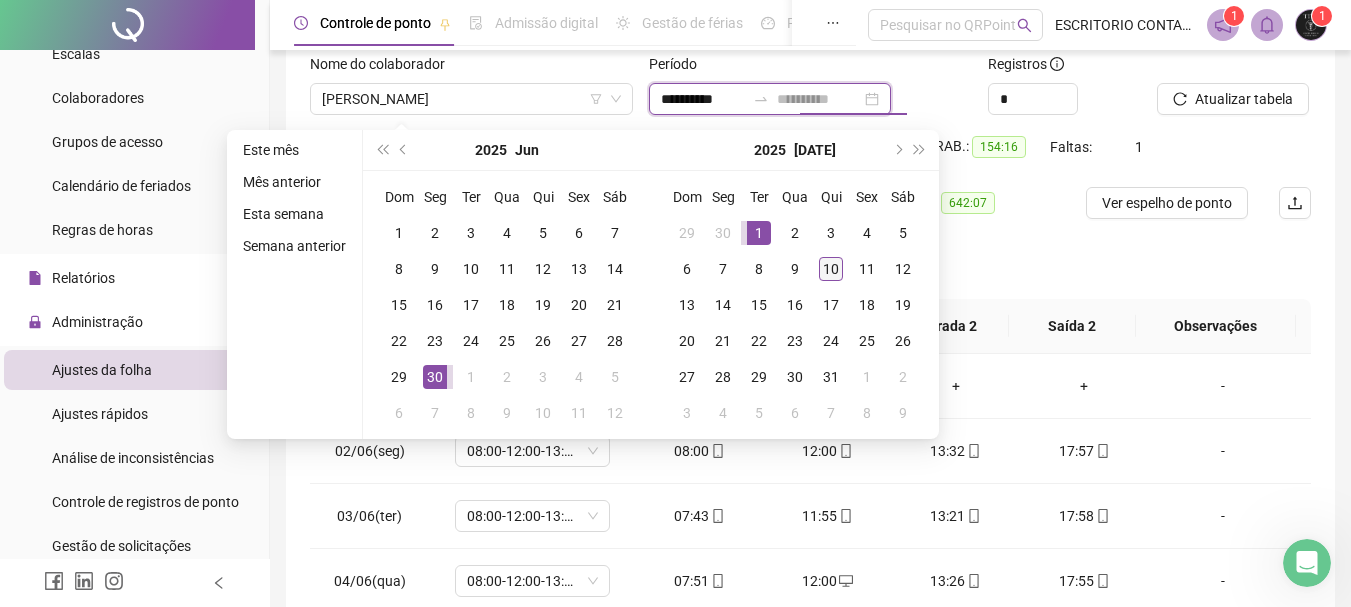 type on "**********" 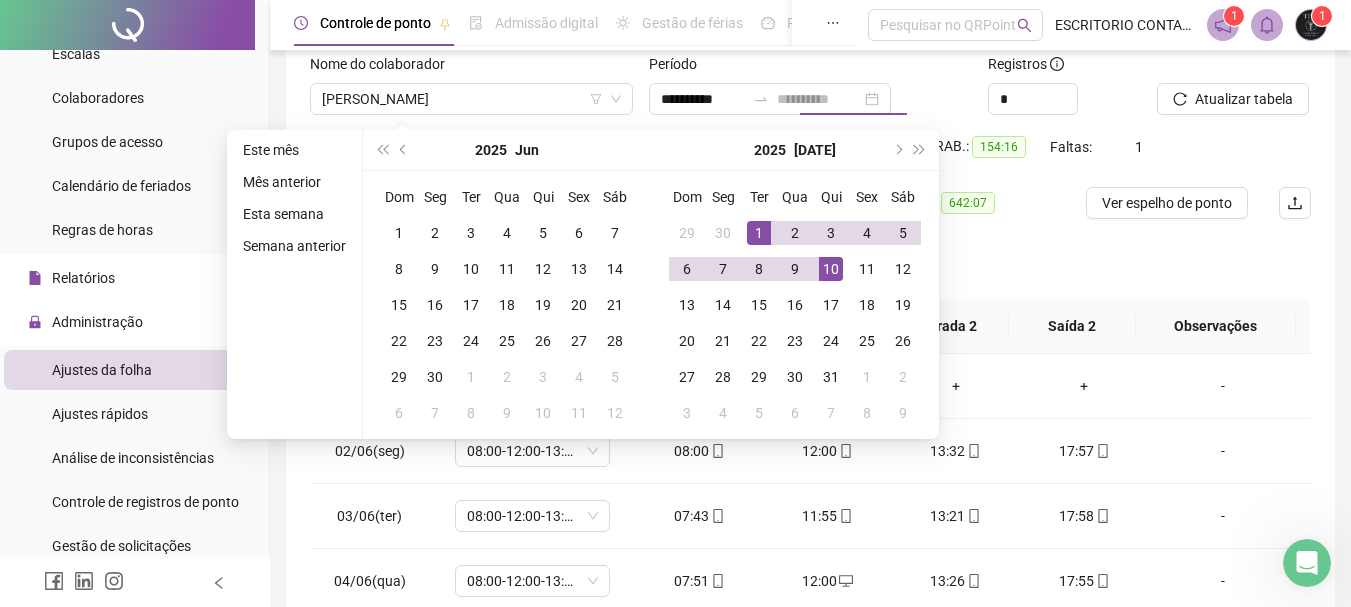 click on "10" at bounding box center (831, 269) 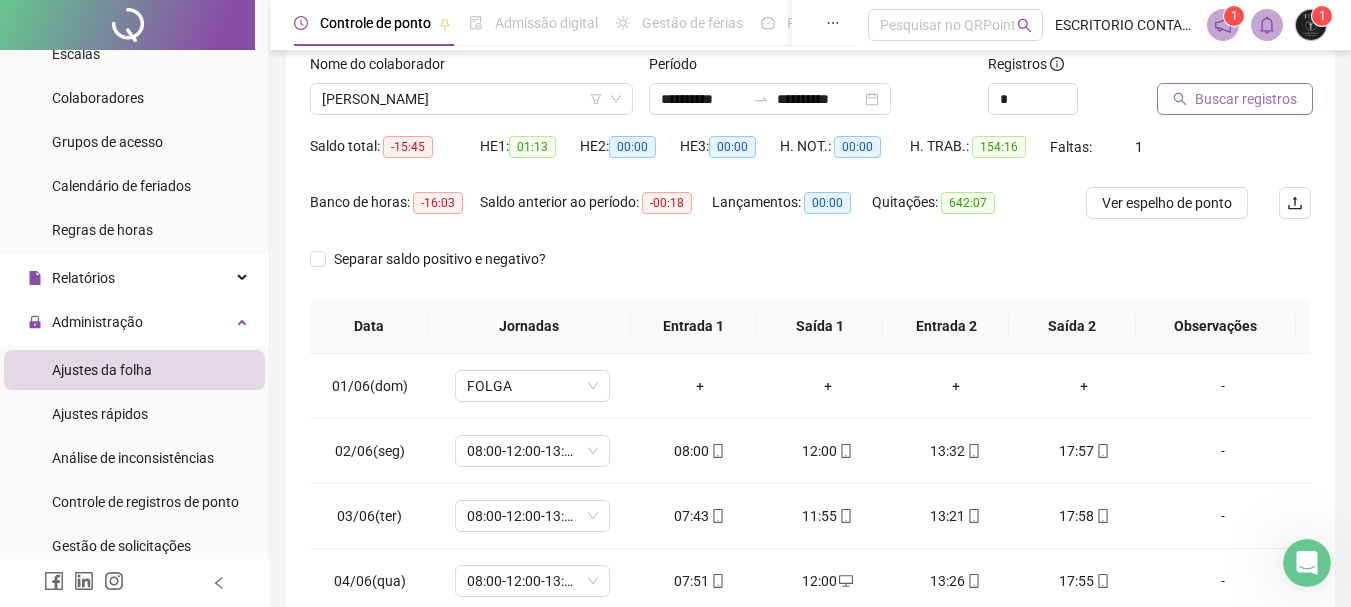 click on "Buscar registros" at bounding box center (1246, 99) 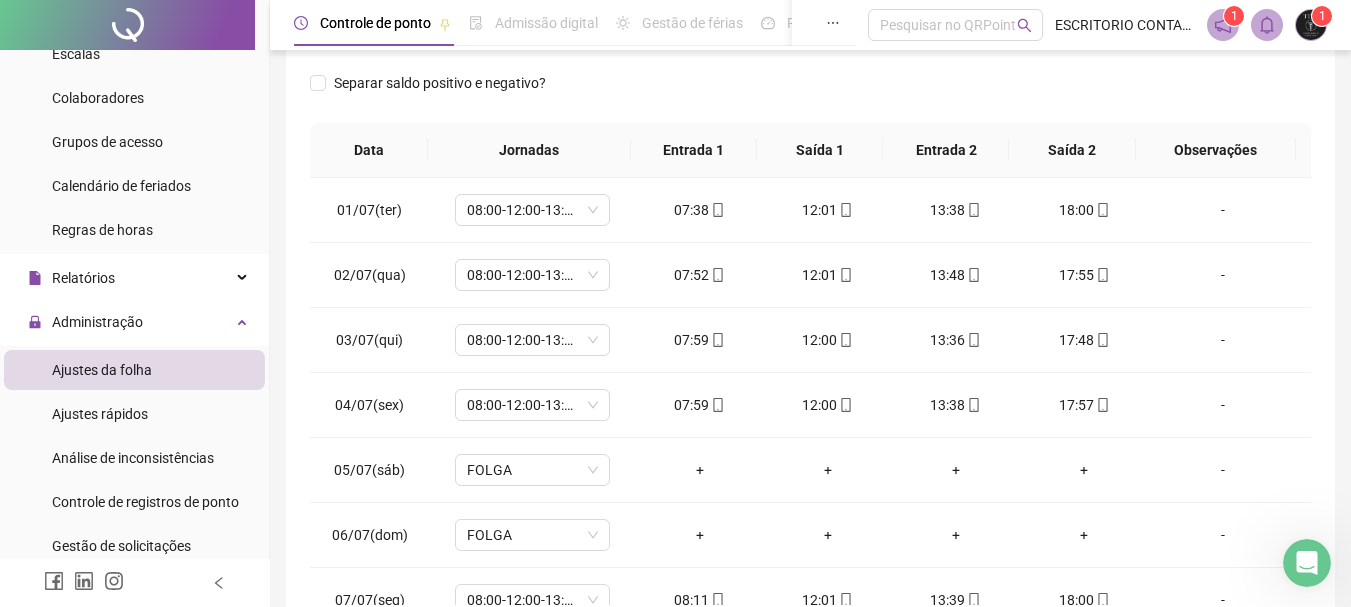 scroll, scrollTop: 415, scrollLeft: 0, axis: vertical 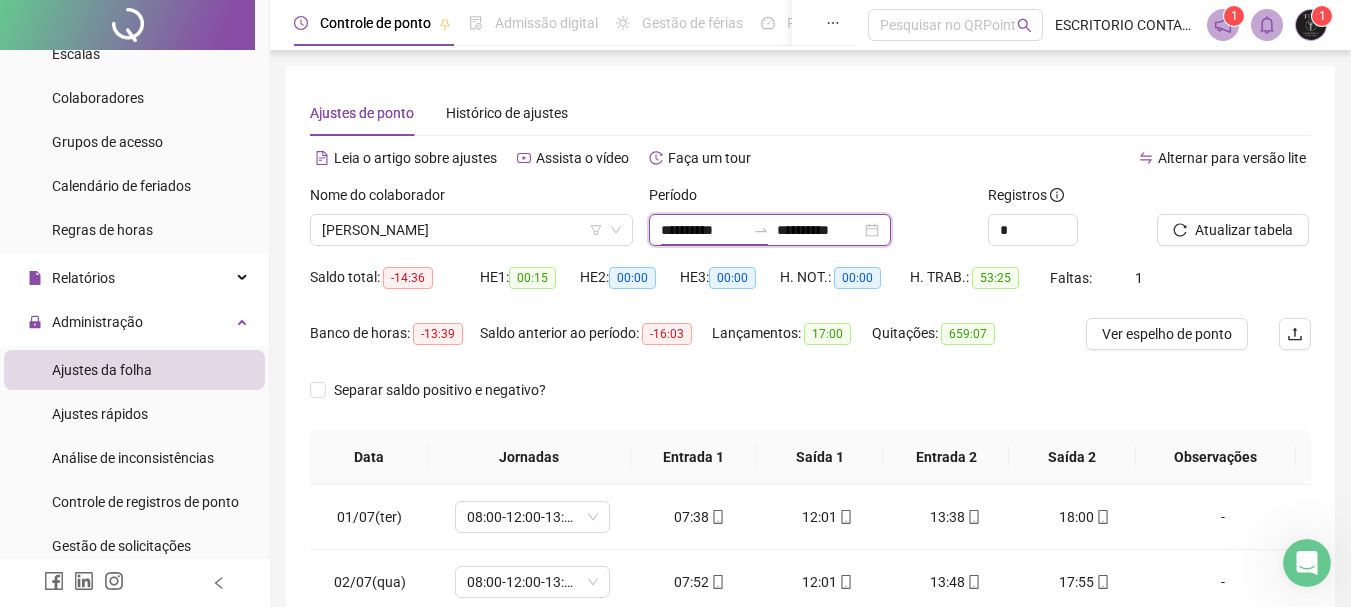 click on "**********" at bounding box center [703, 230] 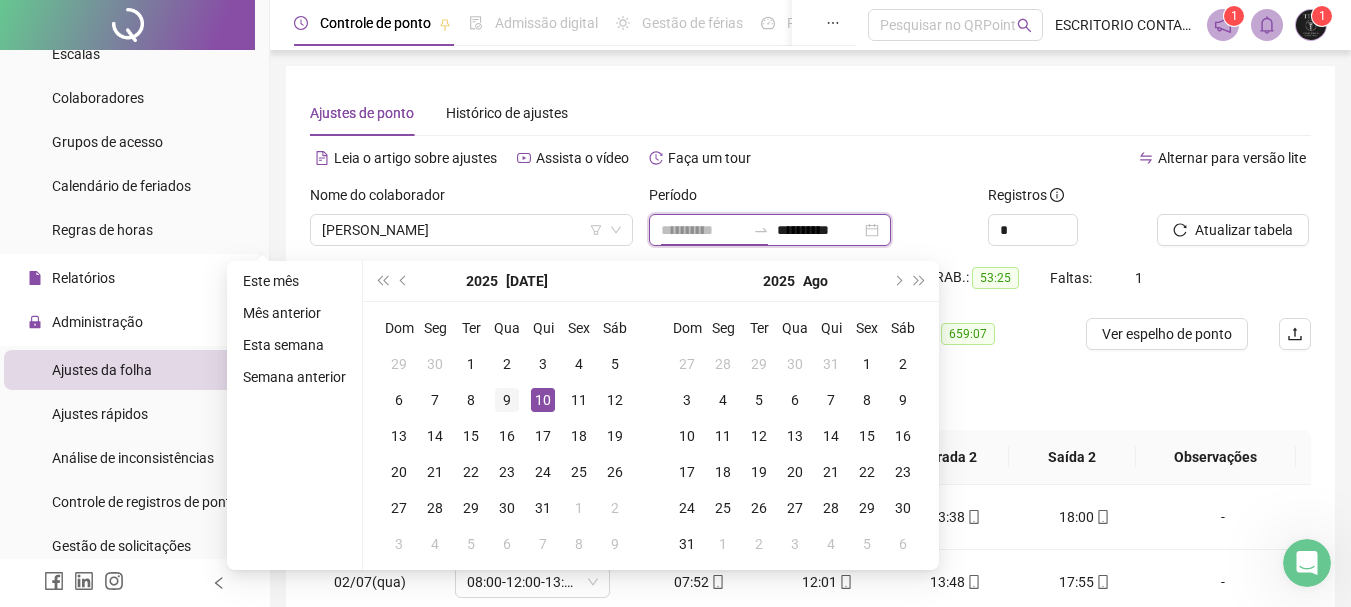type on "**********" 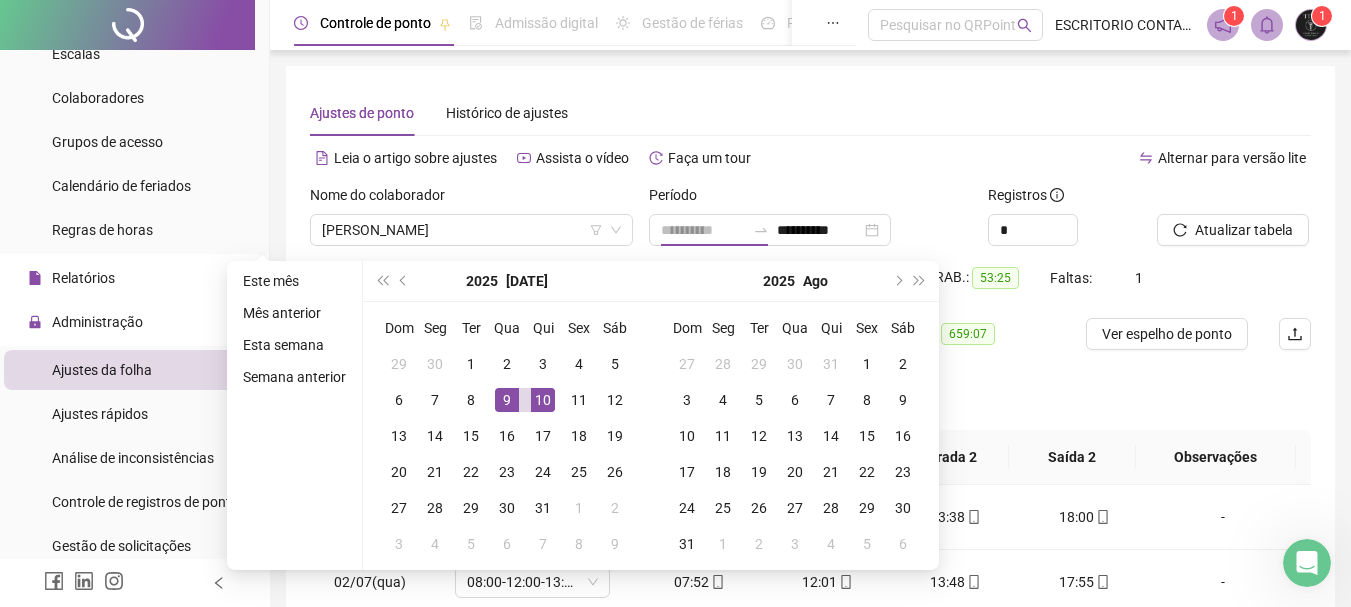 click on "9" at bounding box center (507, 400) 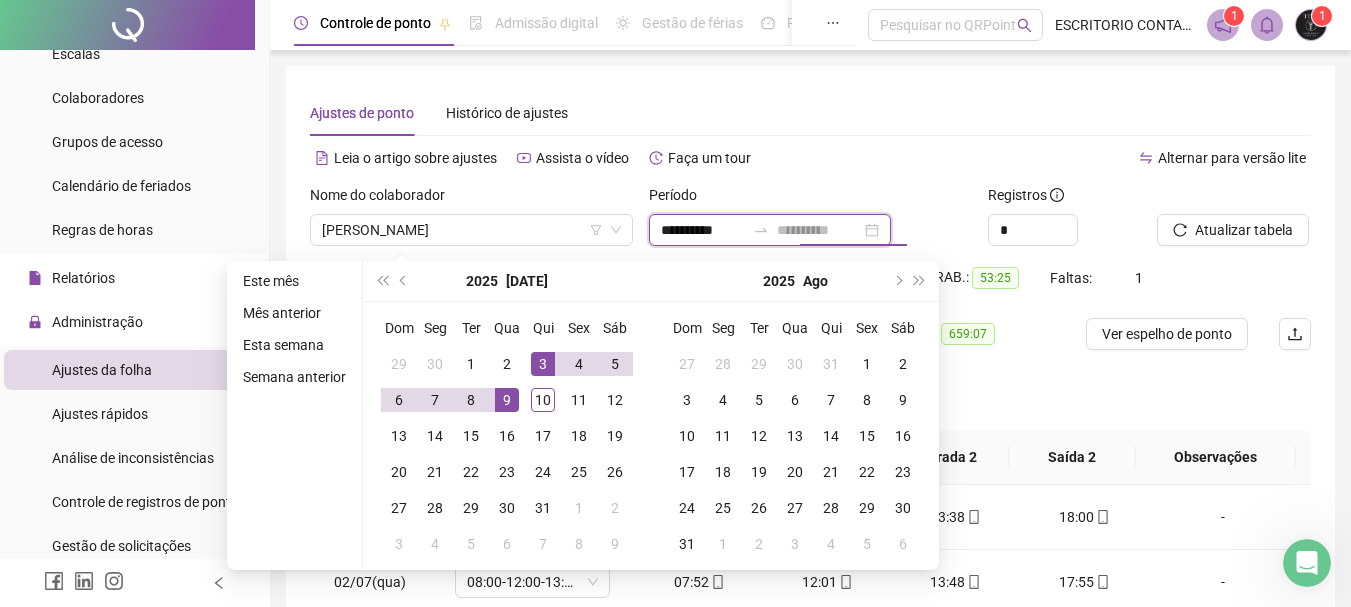 type on "**********" 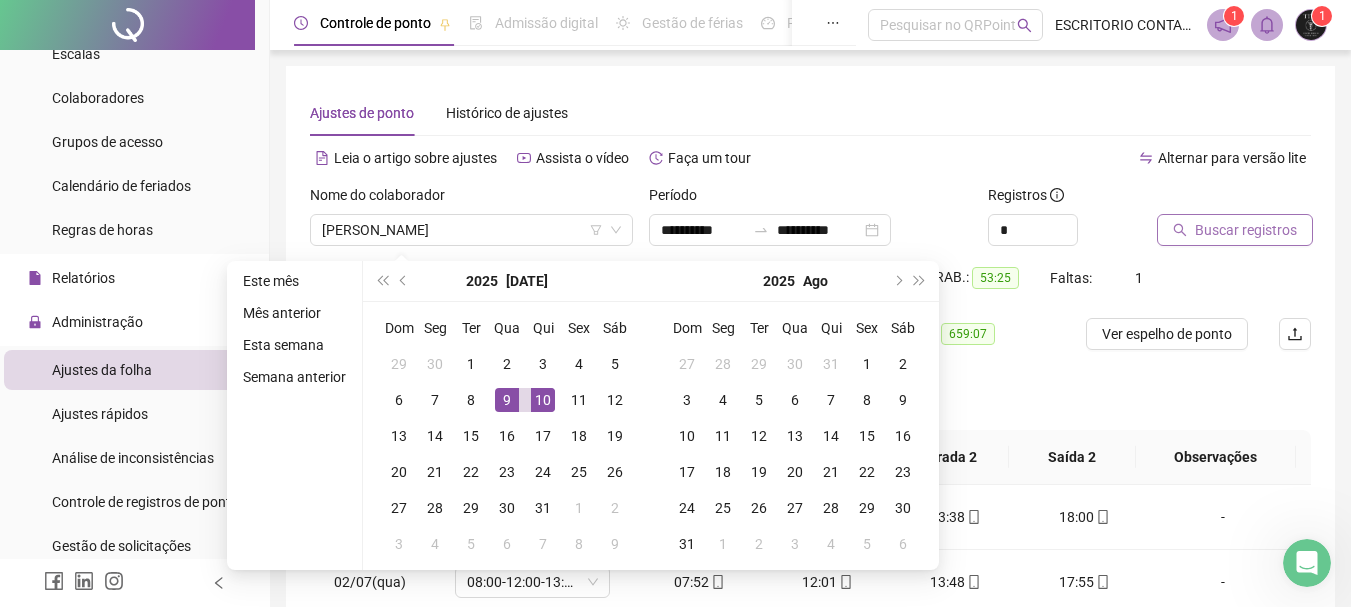 click on "Buscar registros" at bounding box center (1235, 230) 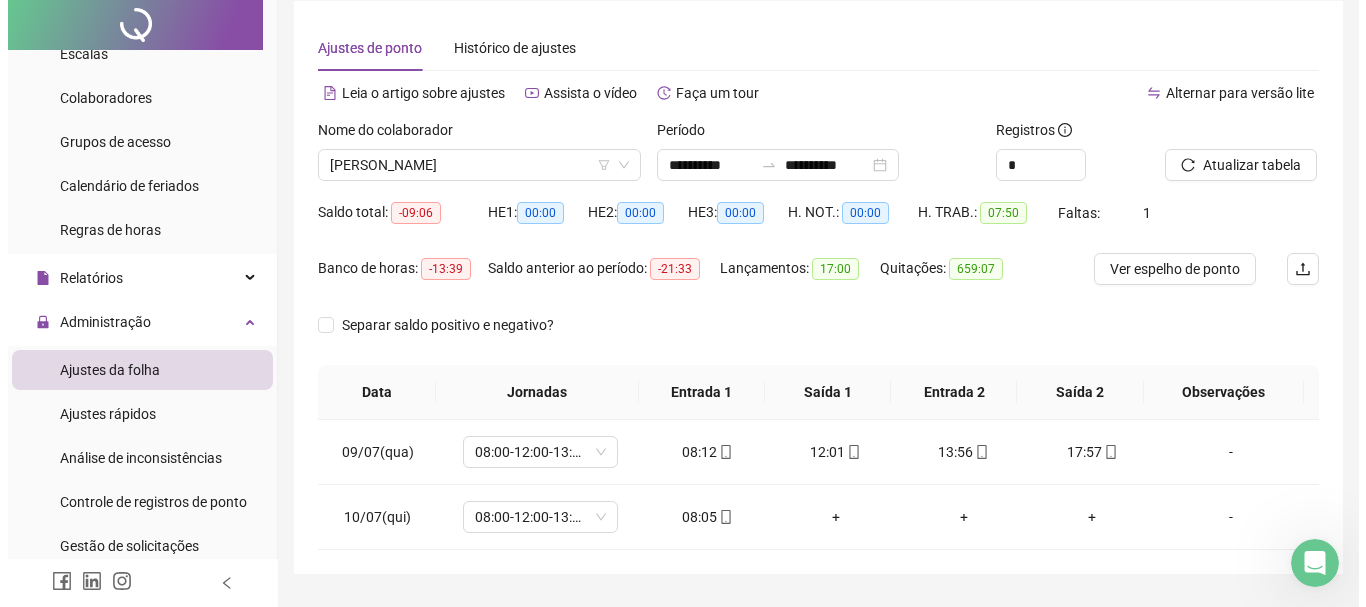 scroll, scrollTop: 118, scrollLeft: 0, axis: vertical 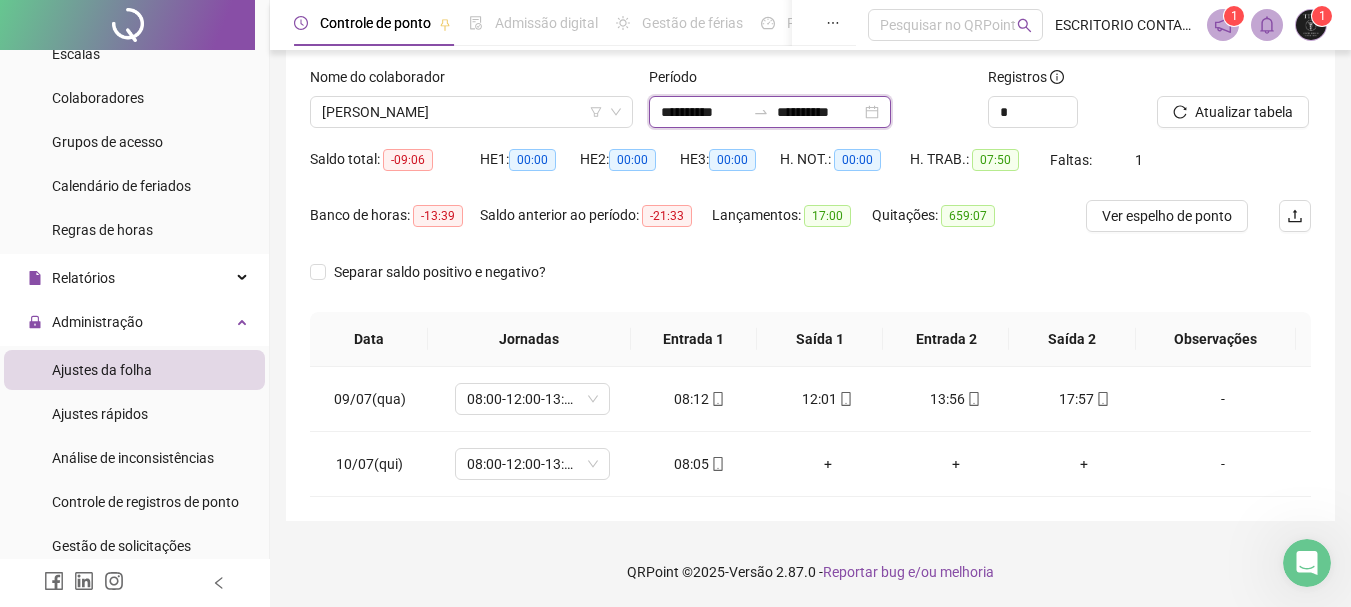 click on "**********" at bounding box center [703, 112] 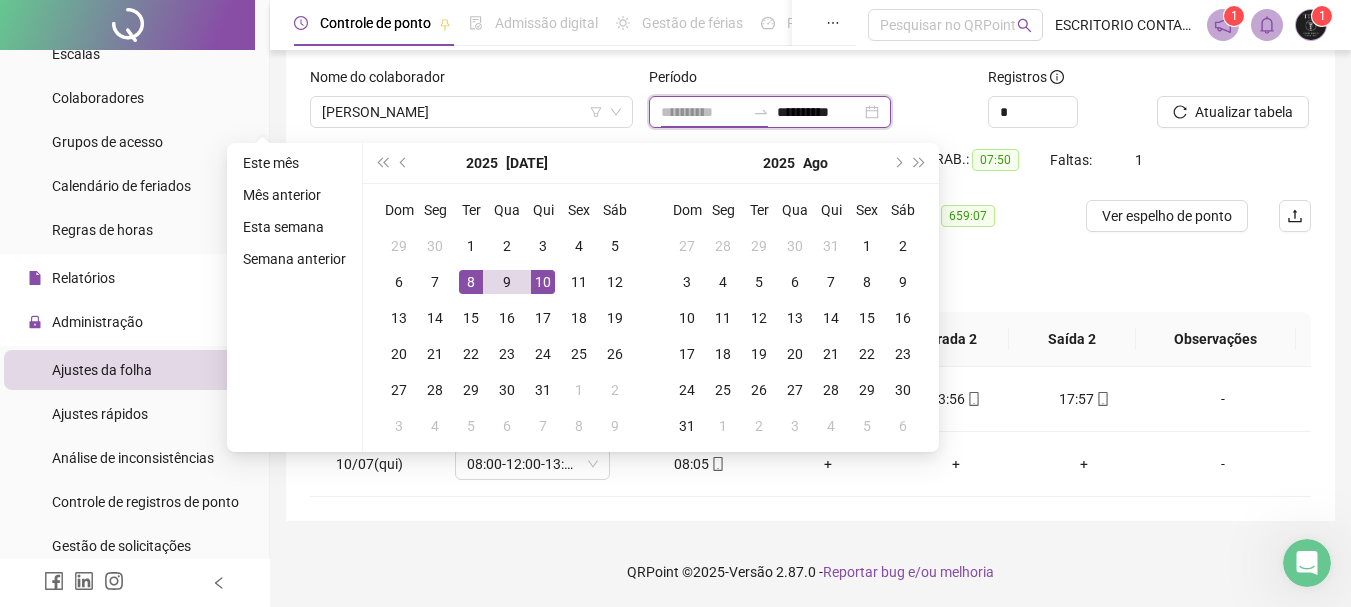 type on "**********" 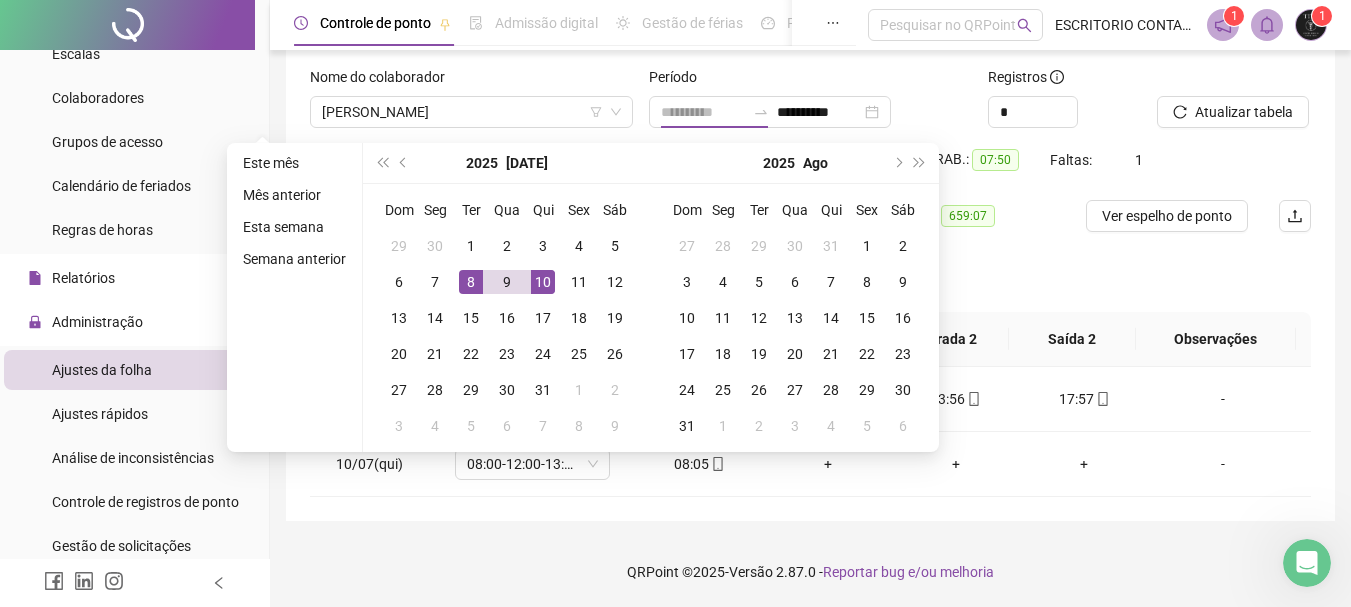 click on "8" at bounding box center (471, 282) 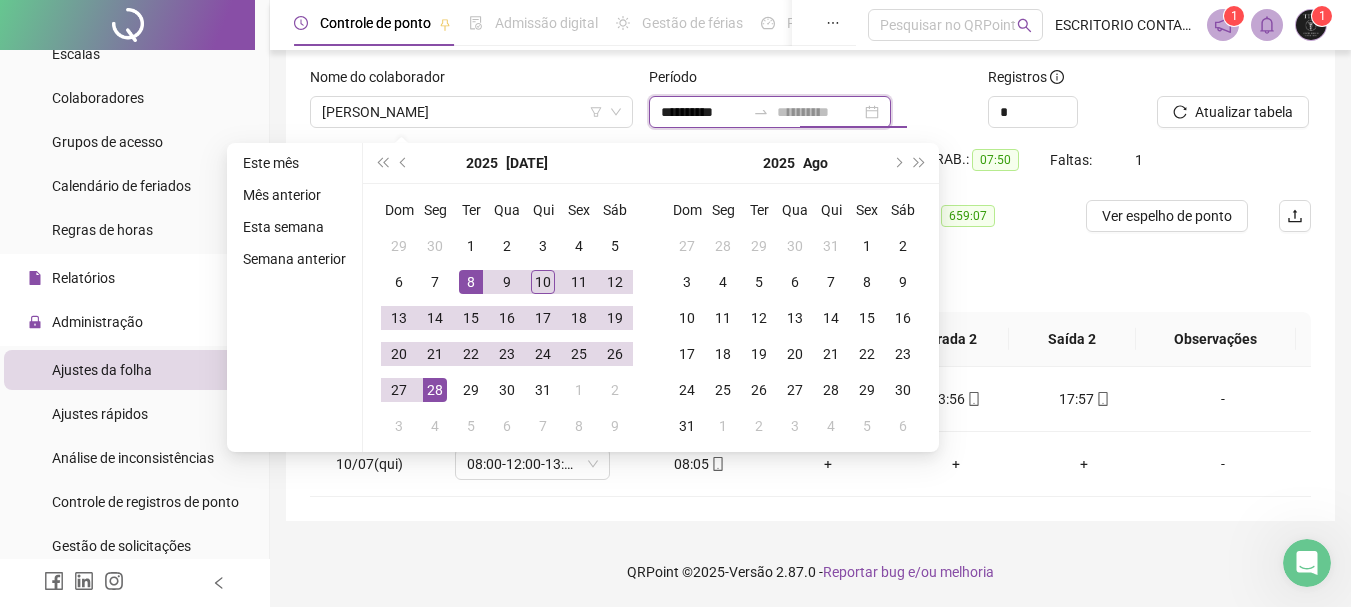 type on "**********" 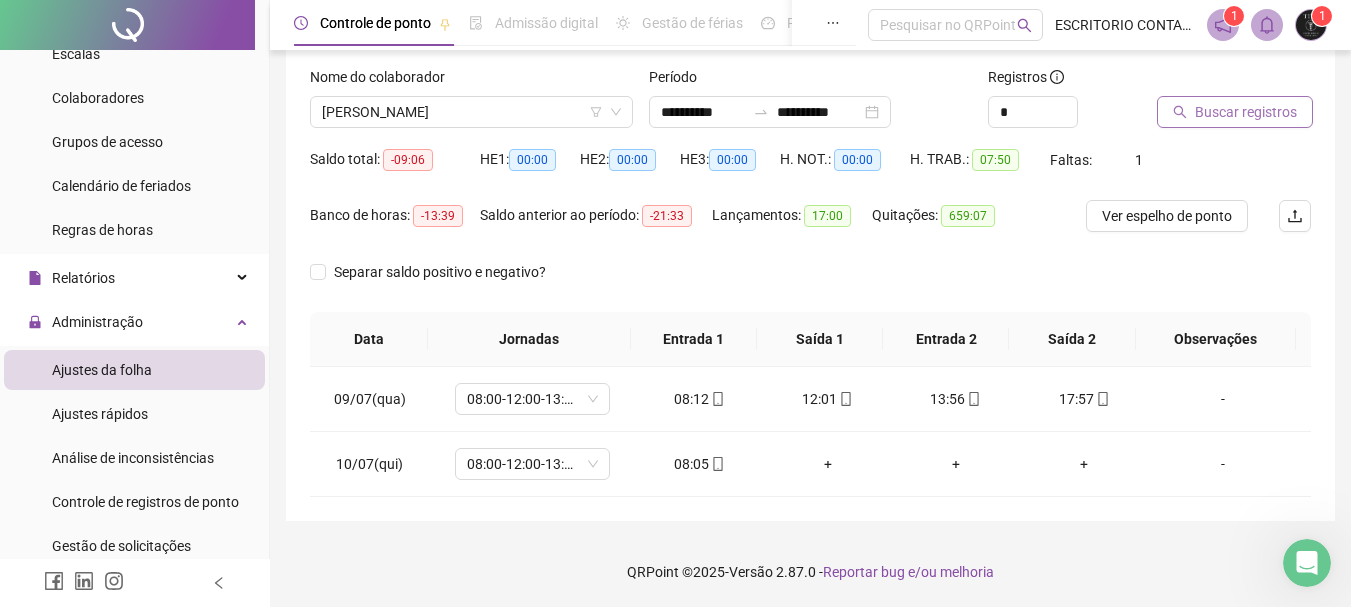 click on "Buscar registros" at bounding box center [1246, 112] 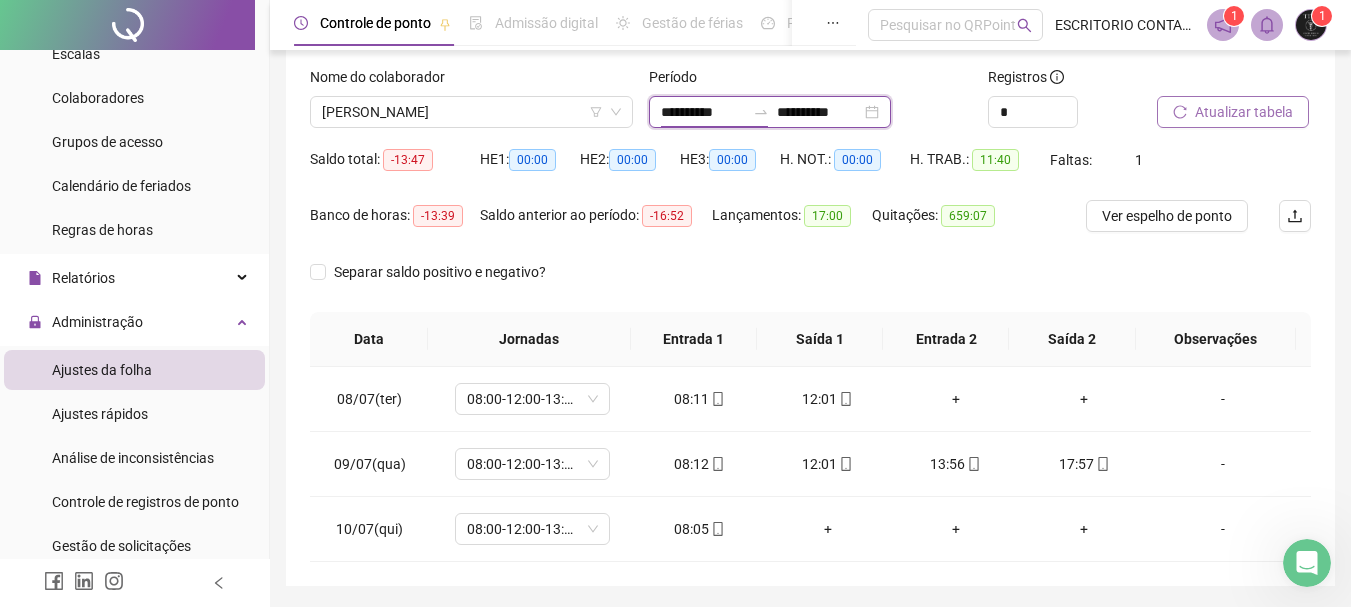 click on "**********" at bounding box center (703, 112) 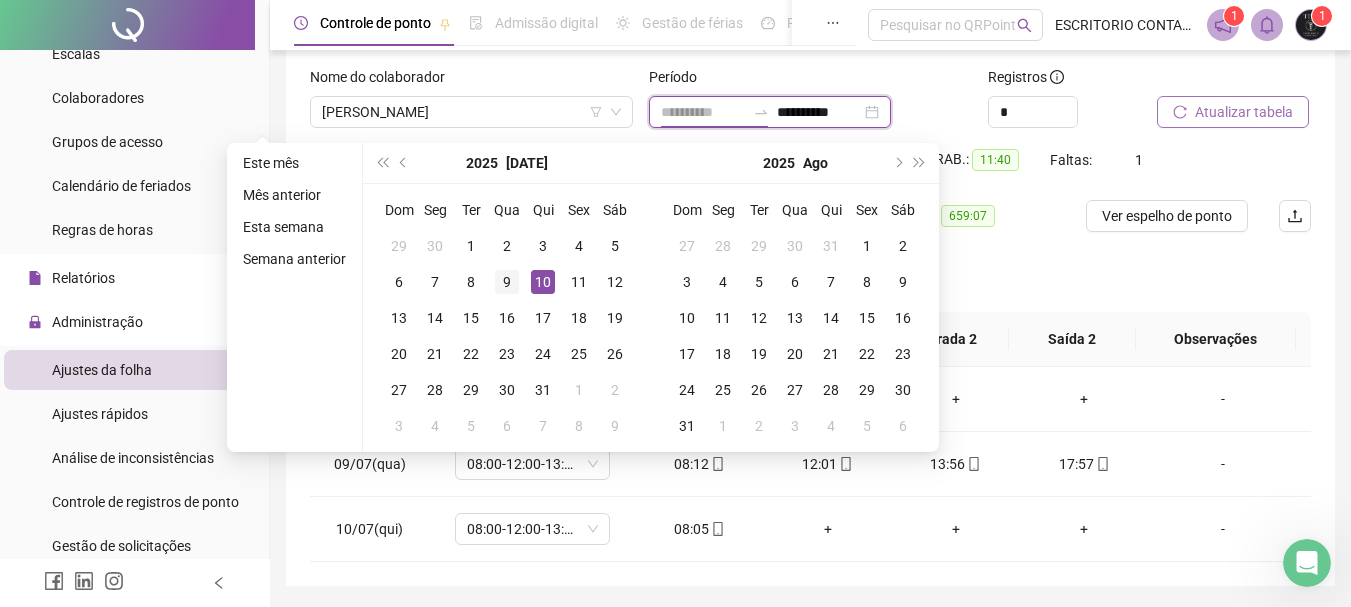type on "**********" 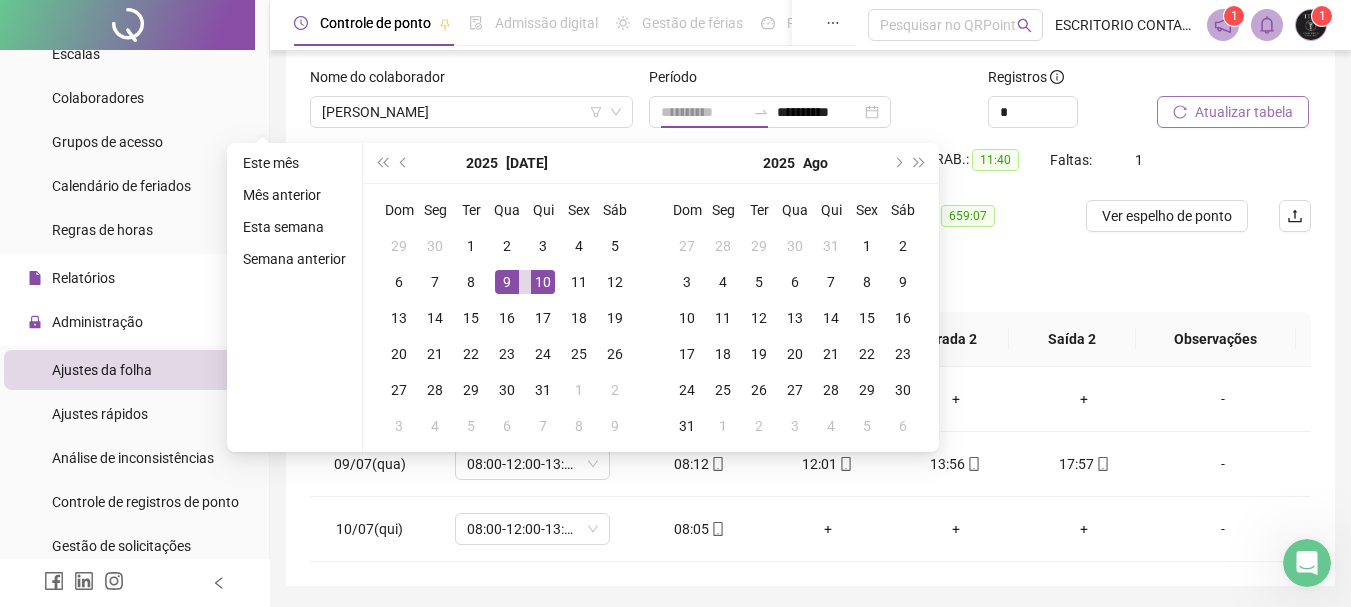 click on "9" at bounding box center [507, 282] 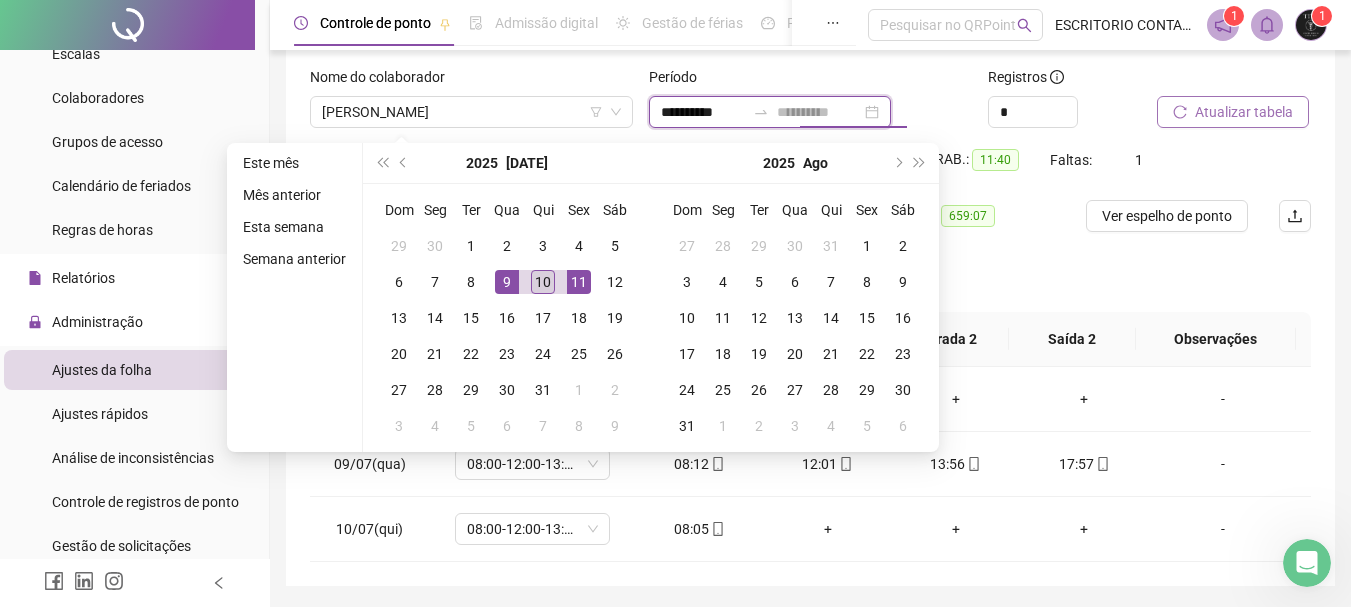 type on "**********" 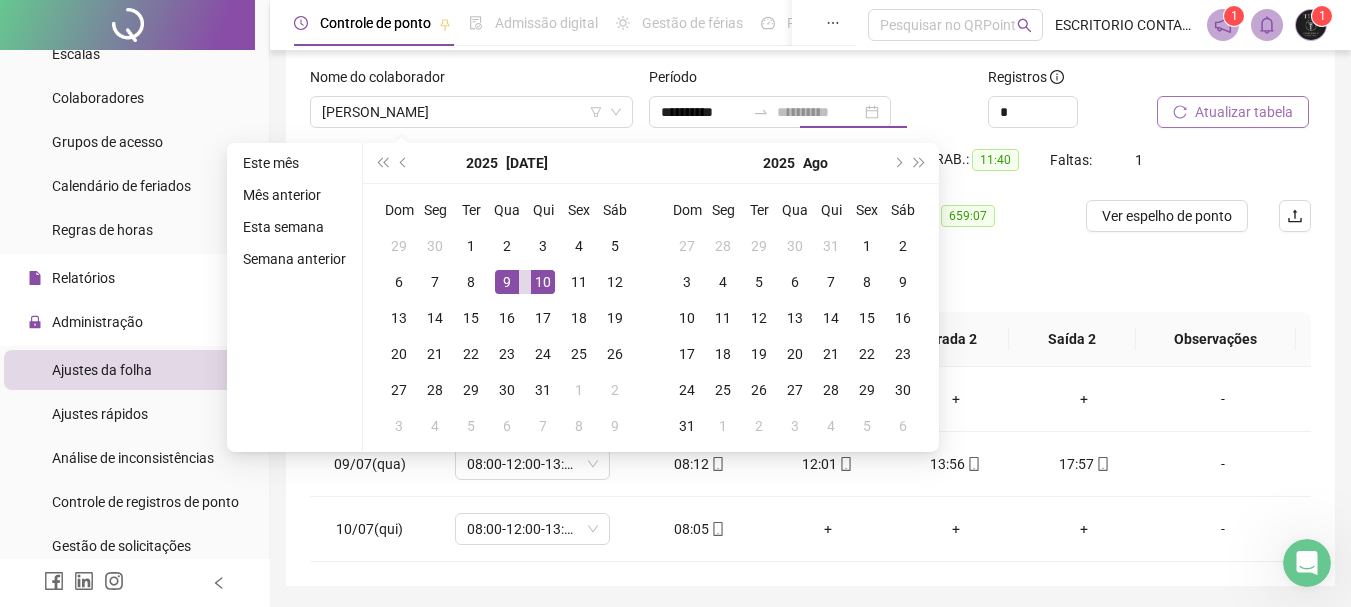 click on "10" at bounding box center [543, 282] 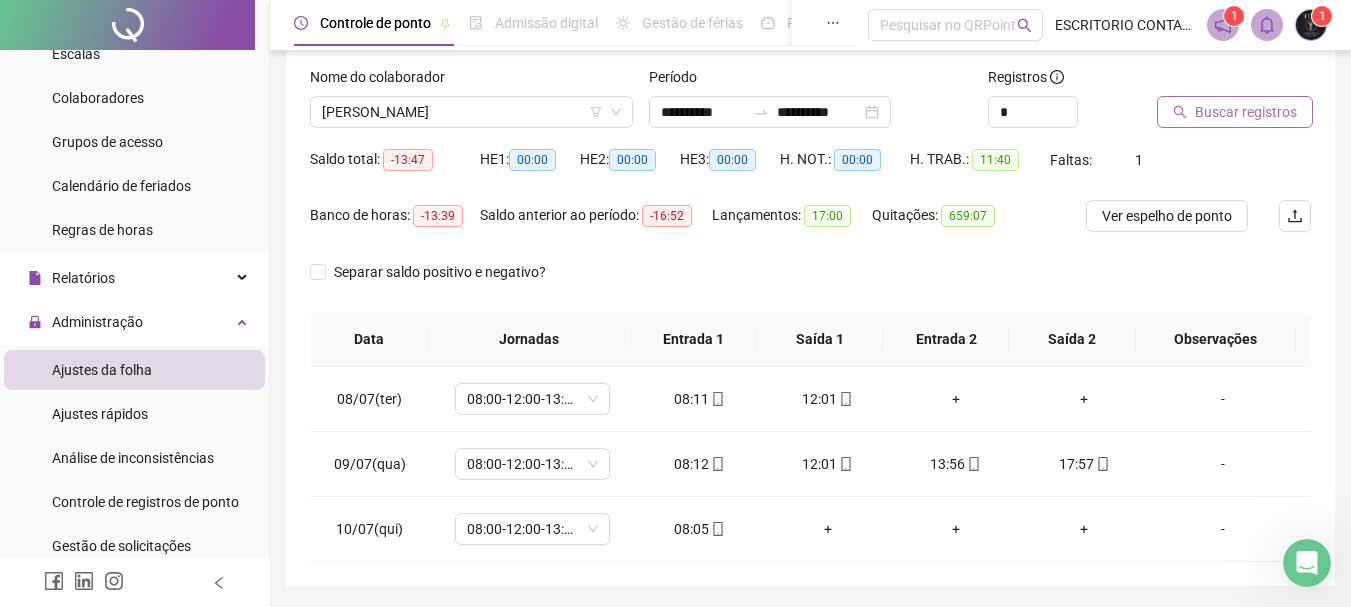 click on "Buscar registros" at bounding box center [1246, 112] 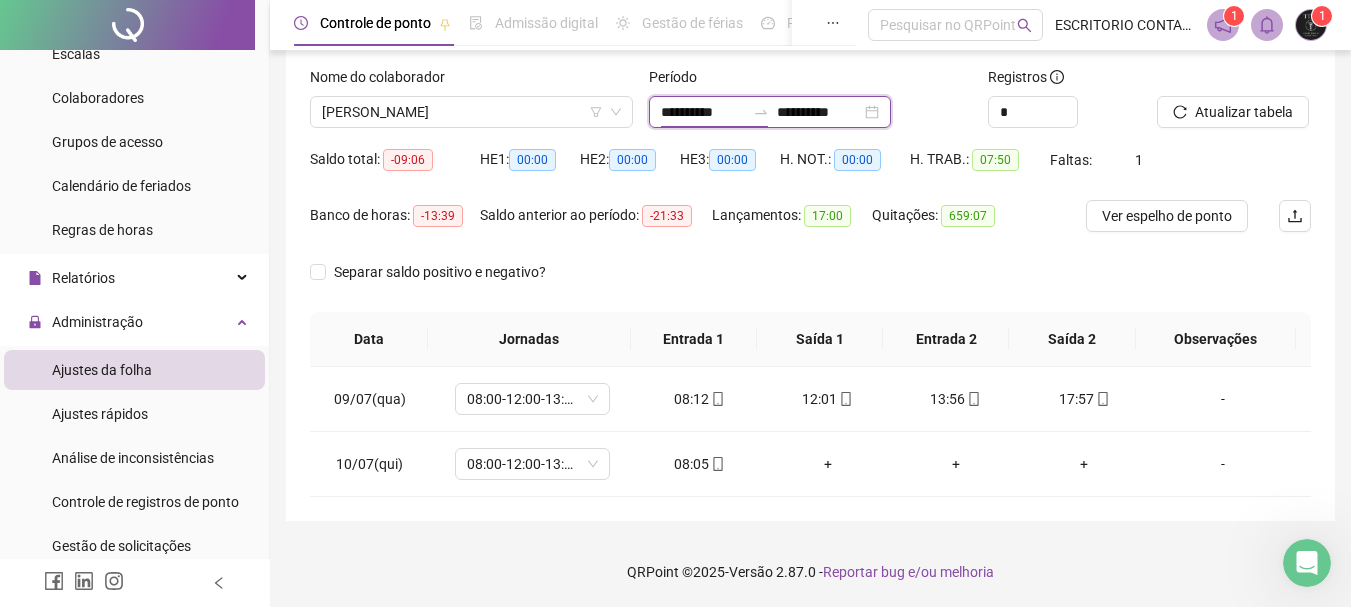 click on "**********" at bounding box center (703, 112) 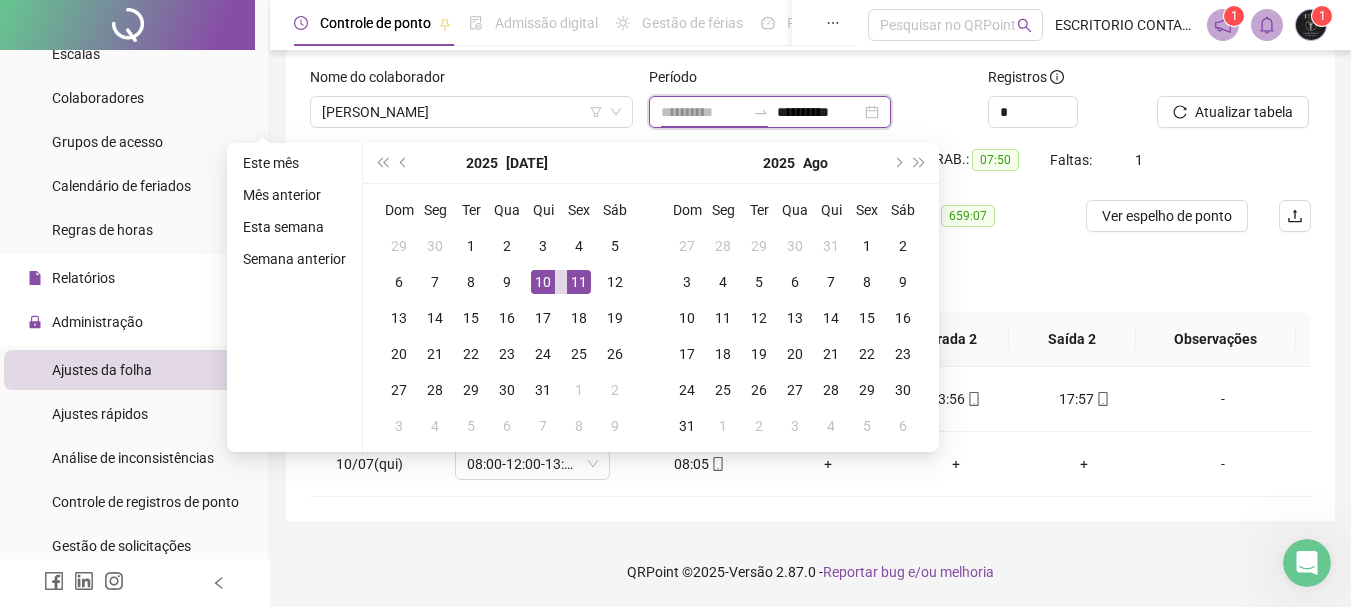 type on "**********" 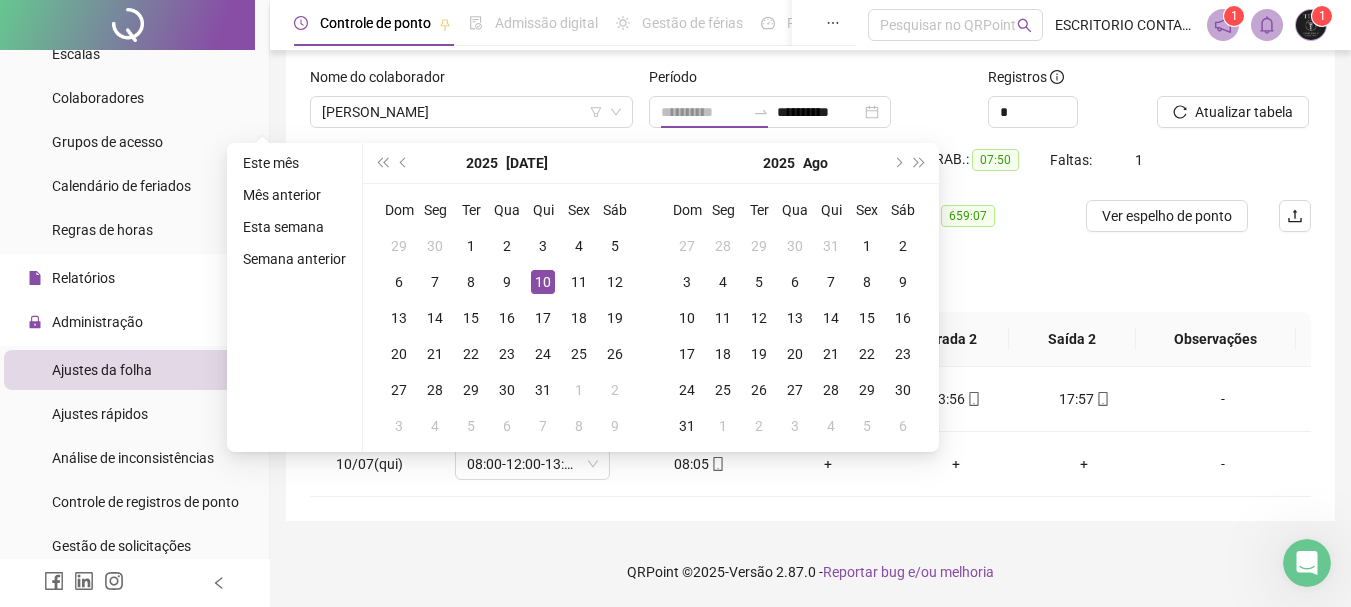 click on "10" at bounding box center [543, 282] 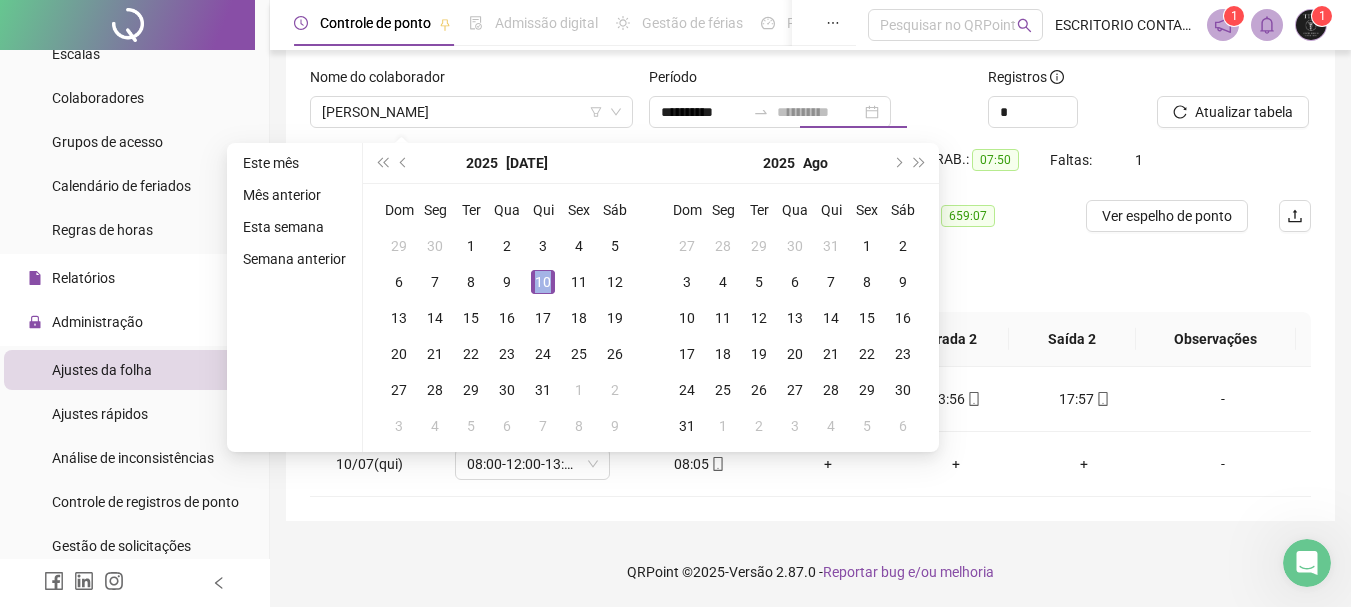 click on "10" at bounding box center (543, 282) 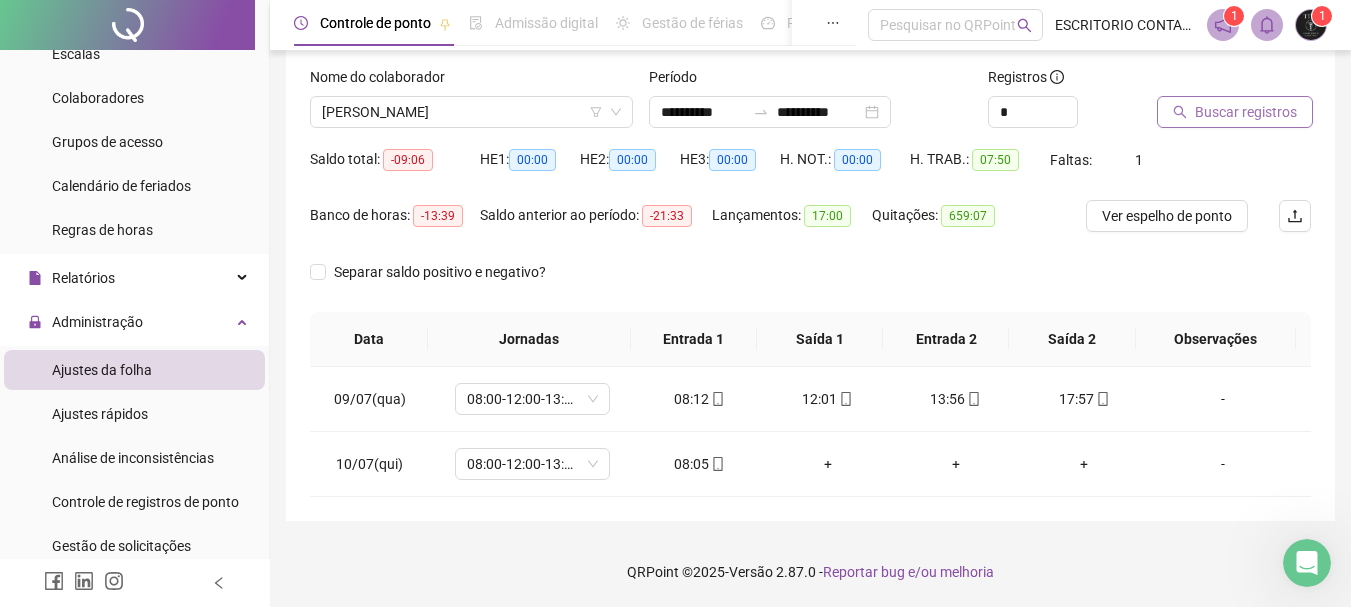 click on "Buscar registros" at bounding box center (1246, 112) 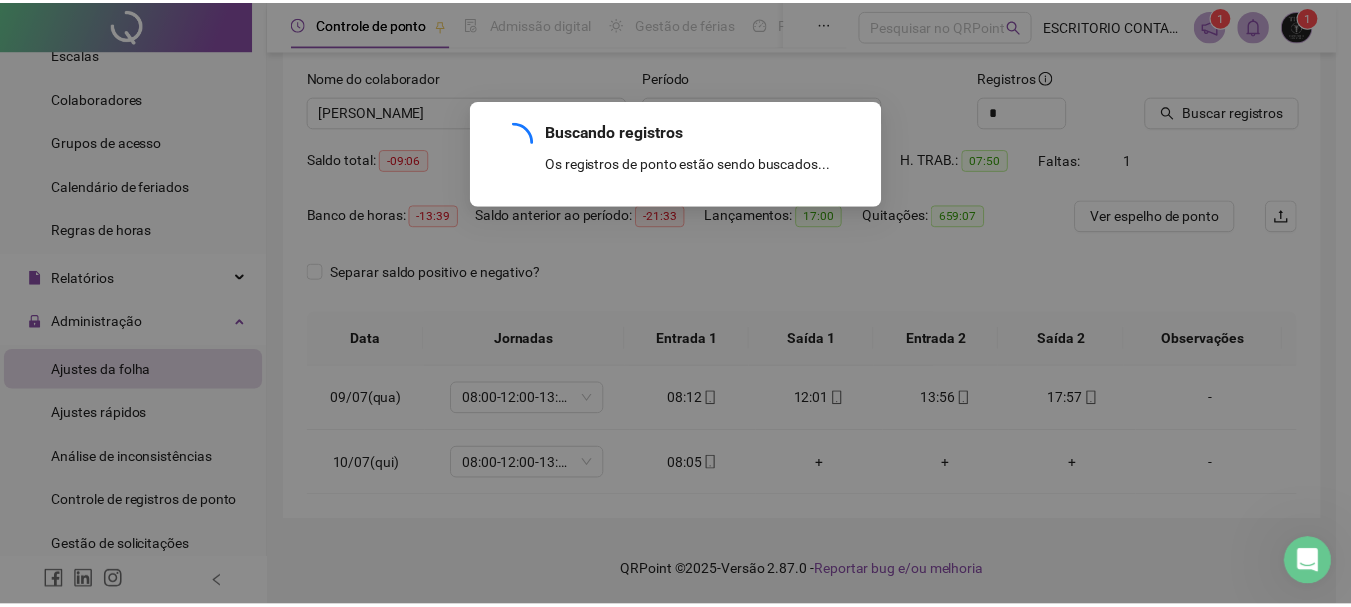 scroll, scrollTop: 53, scrollLeft: 0, axis: vertical 